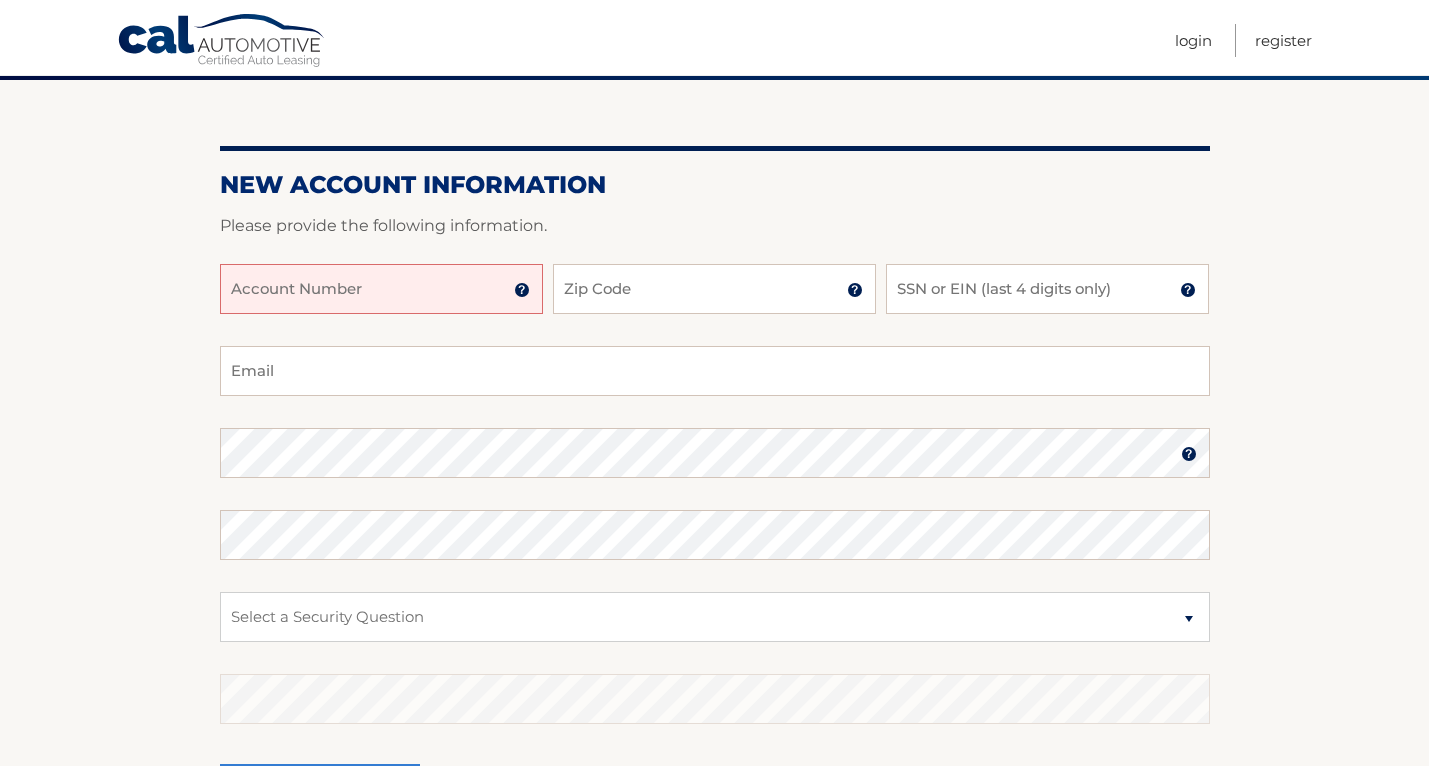 scroll, scrollTop: 200, scrollLeft: 0, axis: vertical 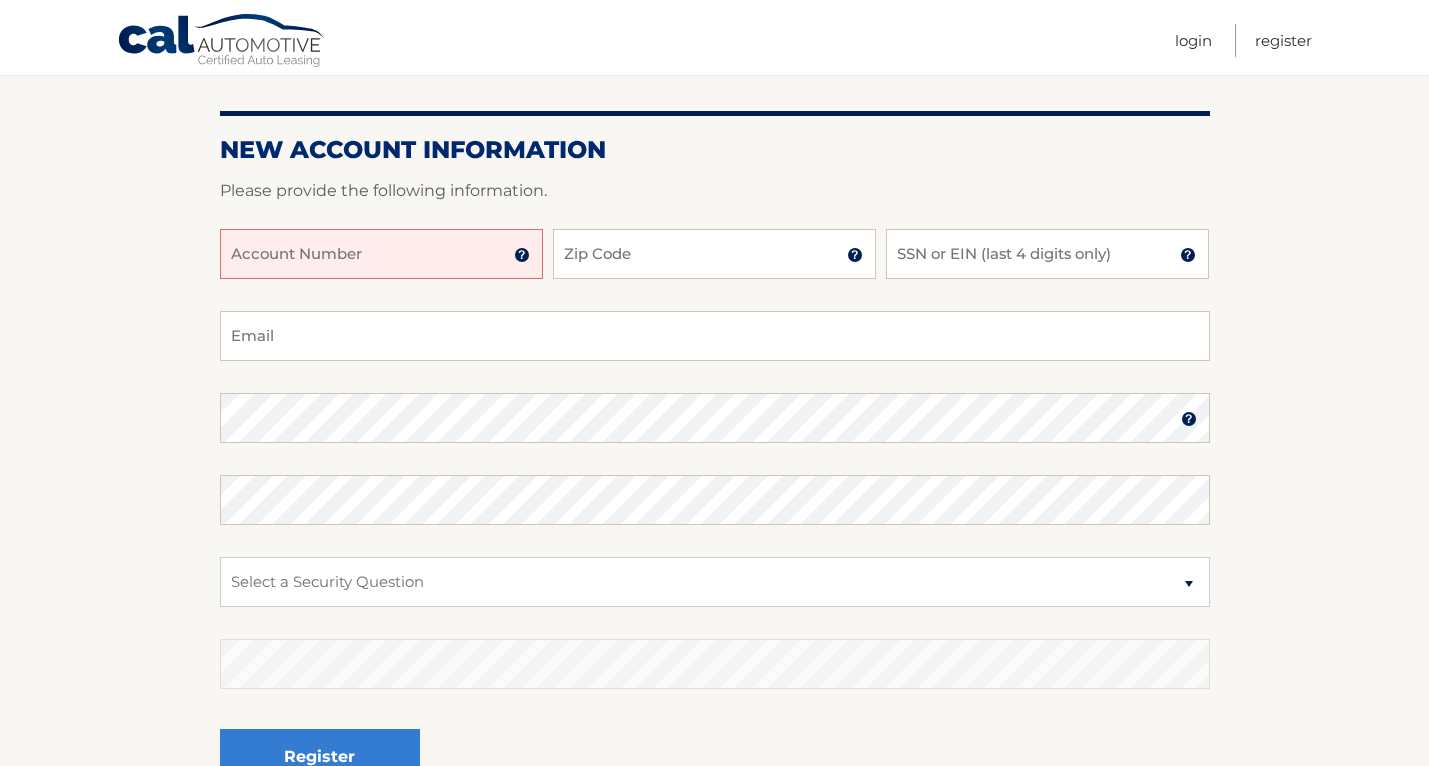 click on "Account Number" at bounding box center (381, 254) 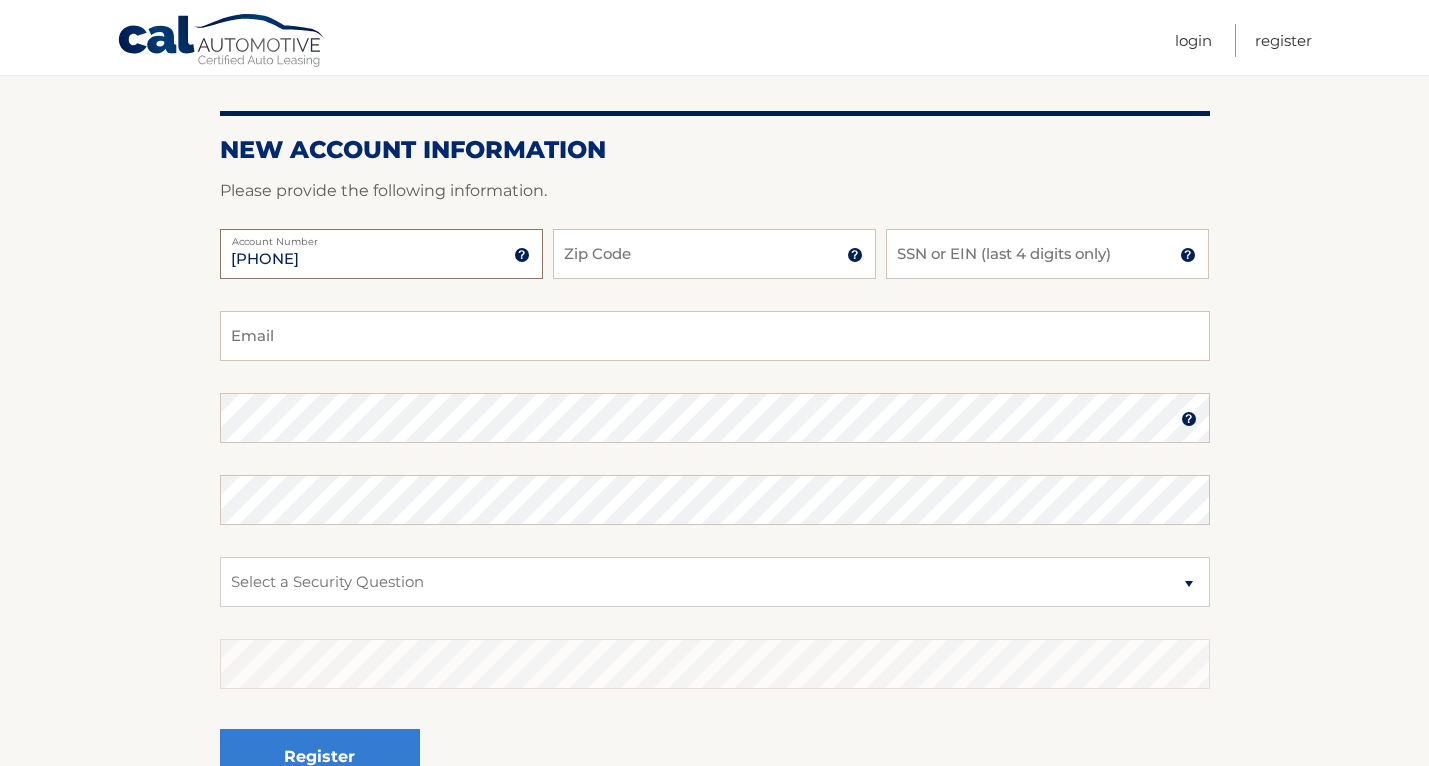 type on "44455971899" 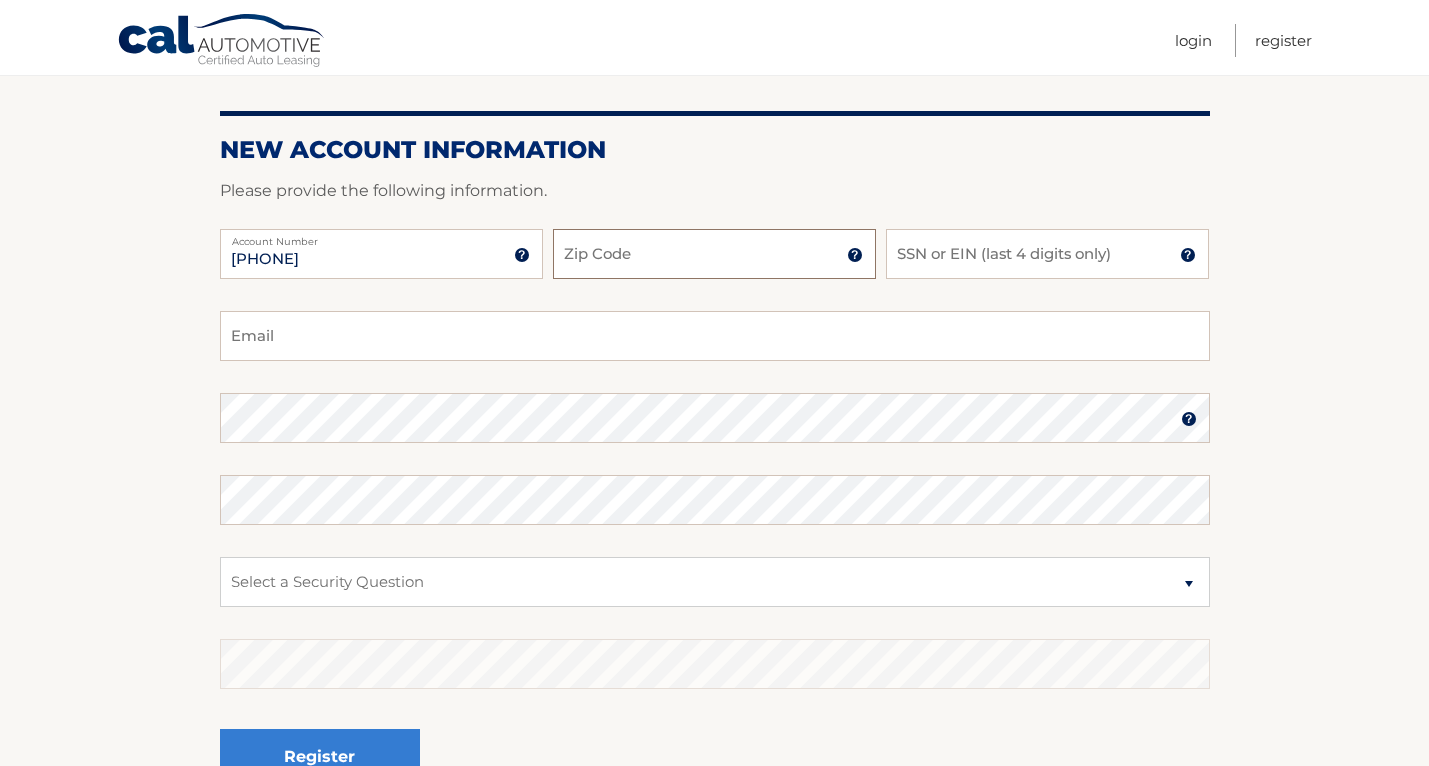 click on "Zip Code" at bounding box center [714, 254] 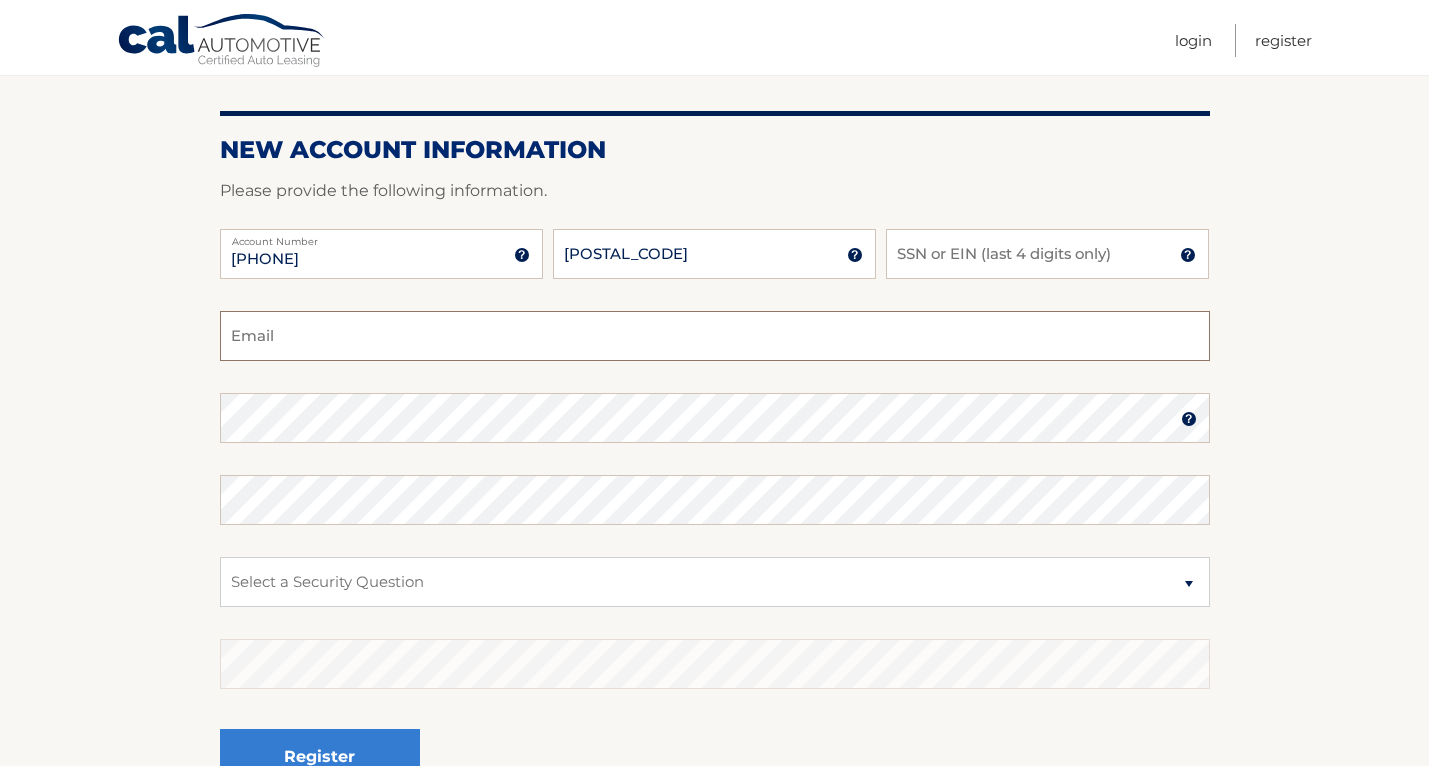 type on "MYBELL032@AOL.COM" 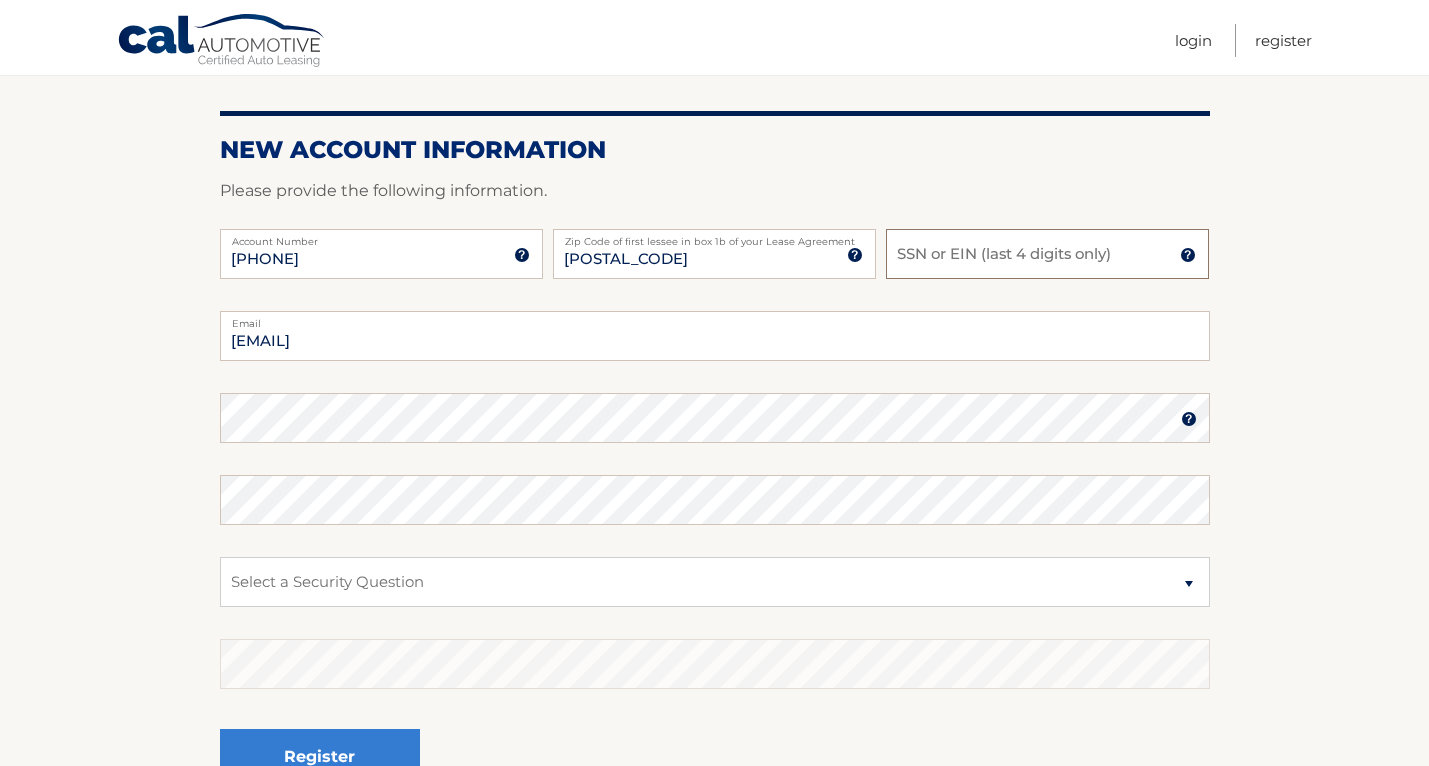 click on "SSN or EIN (last 4 digits only)" at bounding box center (1047, 254) 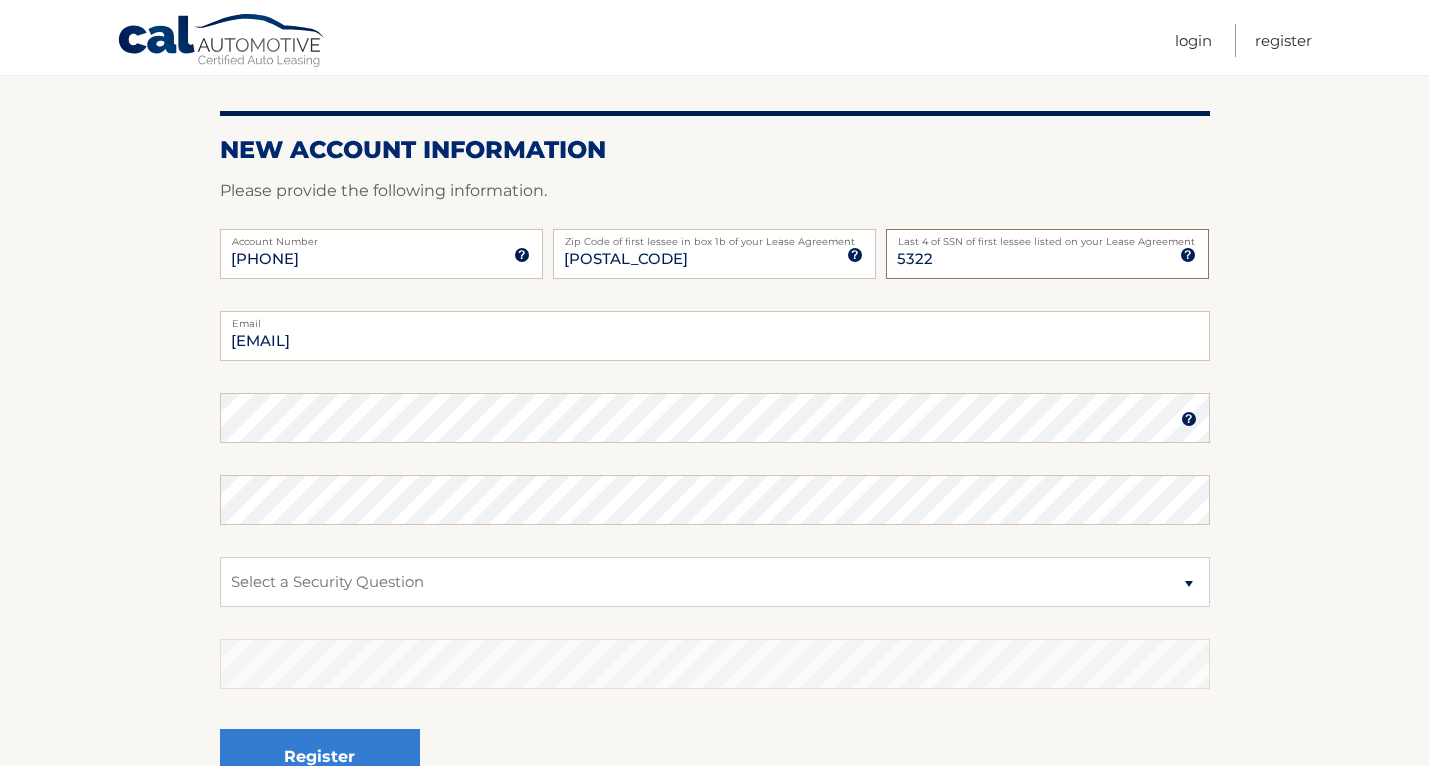 type on "5322" 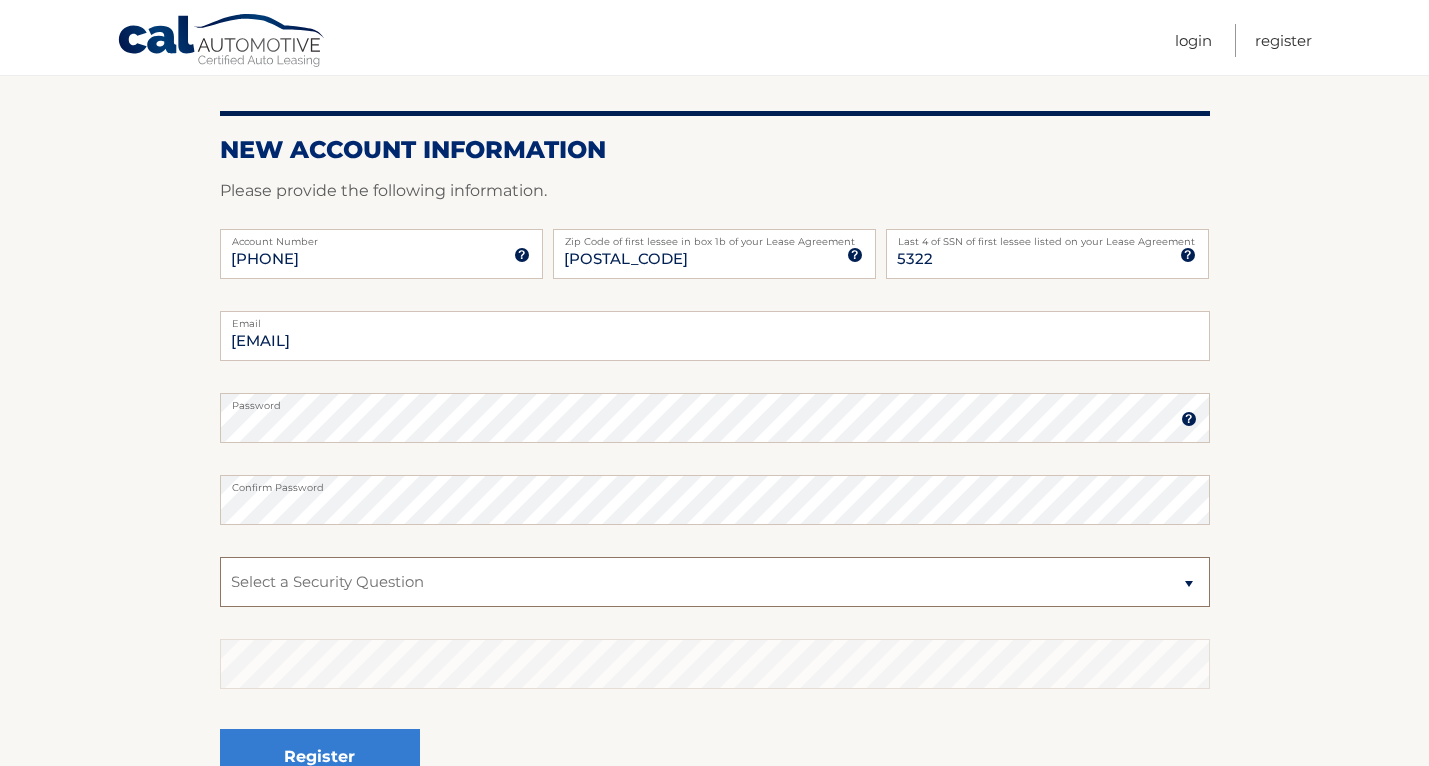click on "Select a Security Question
What was the name of your elementary school?
What is your mother’s maiden name?
What street did you live on in the third grade?
In what city or town was your first job?
What was your childhood phone number including area code? (e.g., 000-000-0000)" at bounding box center [715, 582] 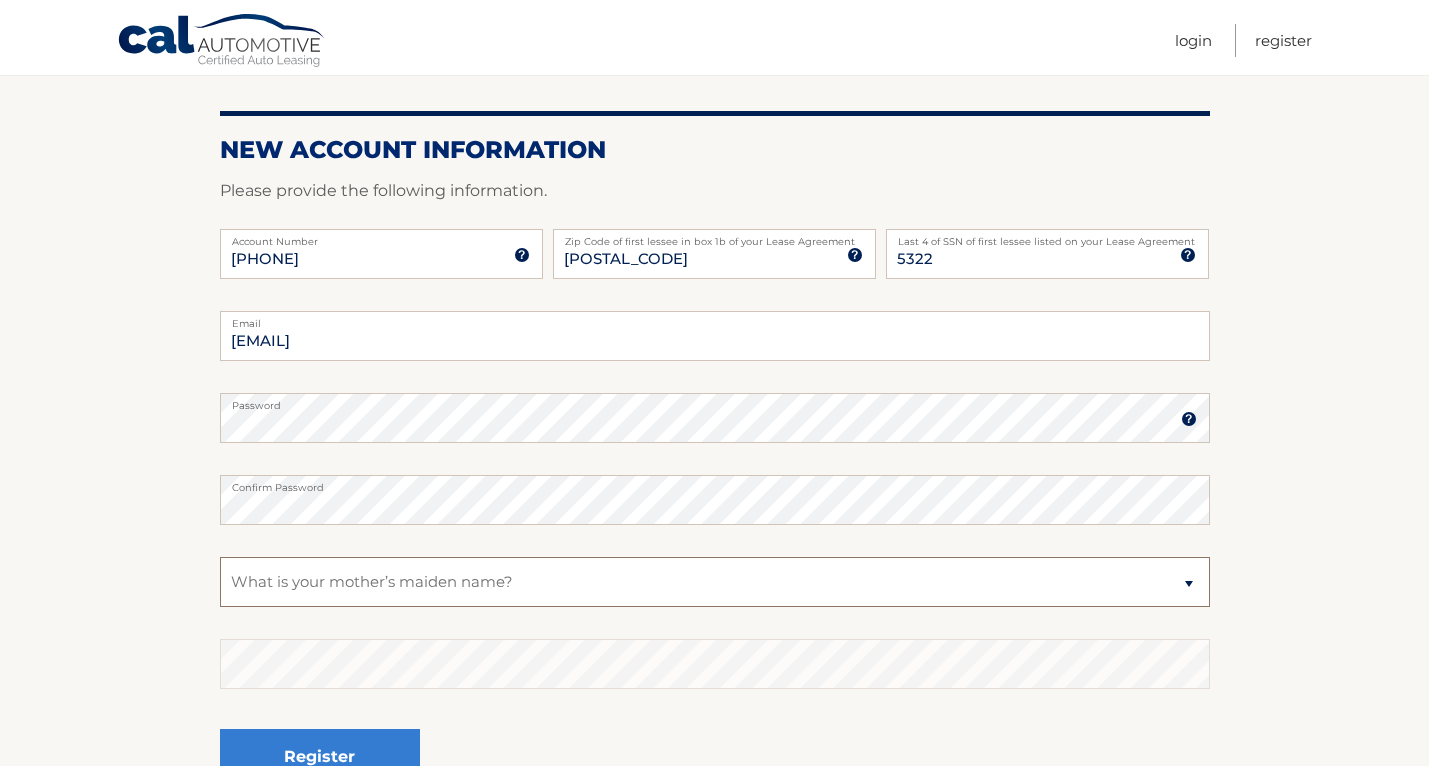 click on "Select a Security Question
What was the name of your elementary school?
What is your mother’s maiden name?
What street did you live on in the third grade?
In what city or town was your first job?
What was your childhood phone number including area code? (e.g., 000-000-0000)" at bounding box center [715, 582] 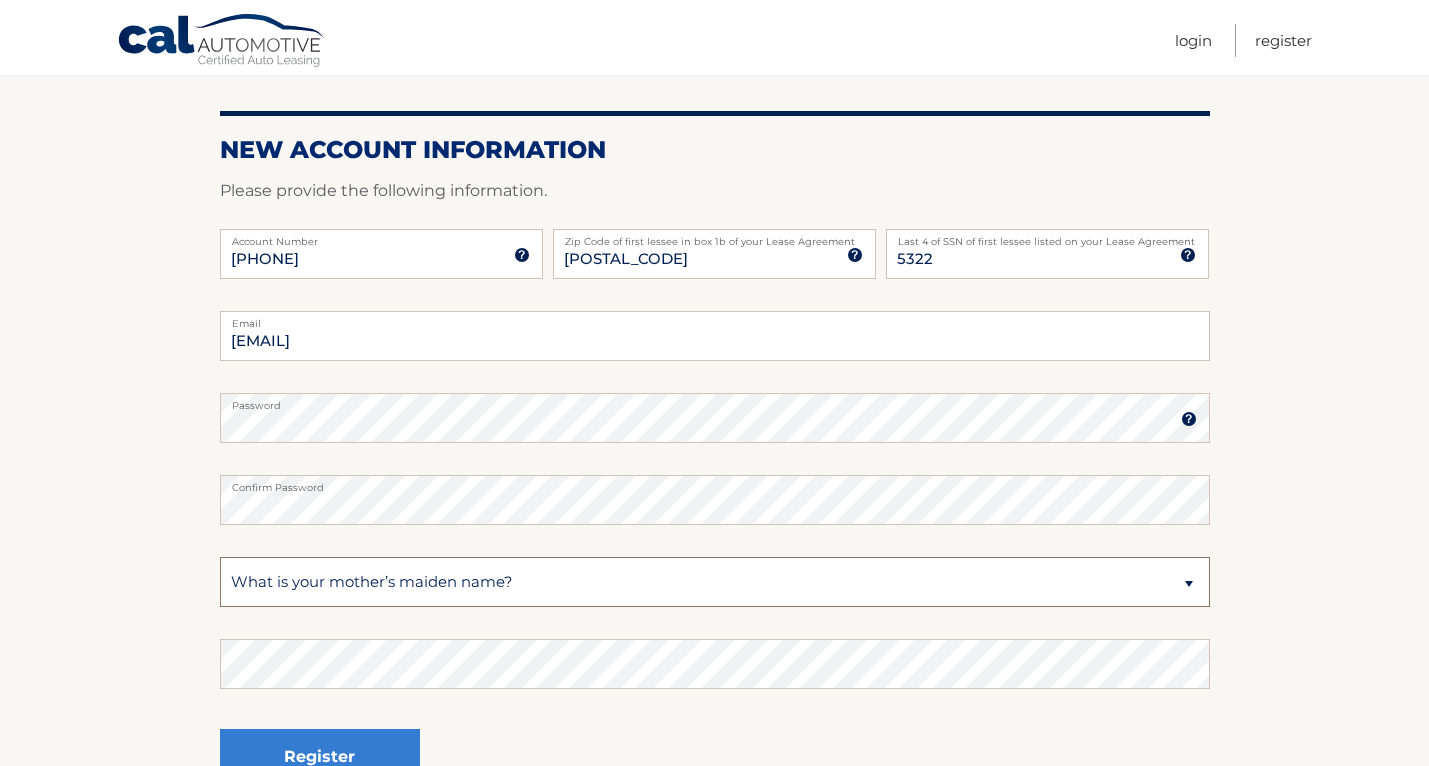click on "Select a Security Question
What was the name of your elementary school?
What is your mother’s maiden name?
What street did you live on in the third grade?
In what city or town was your first job?
What was your childhood phone number including area code? (e.g., 000-000-0000)" at bounding box center [715, 582] 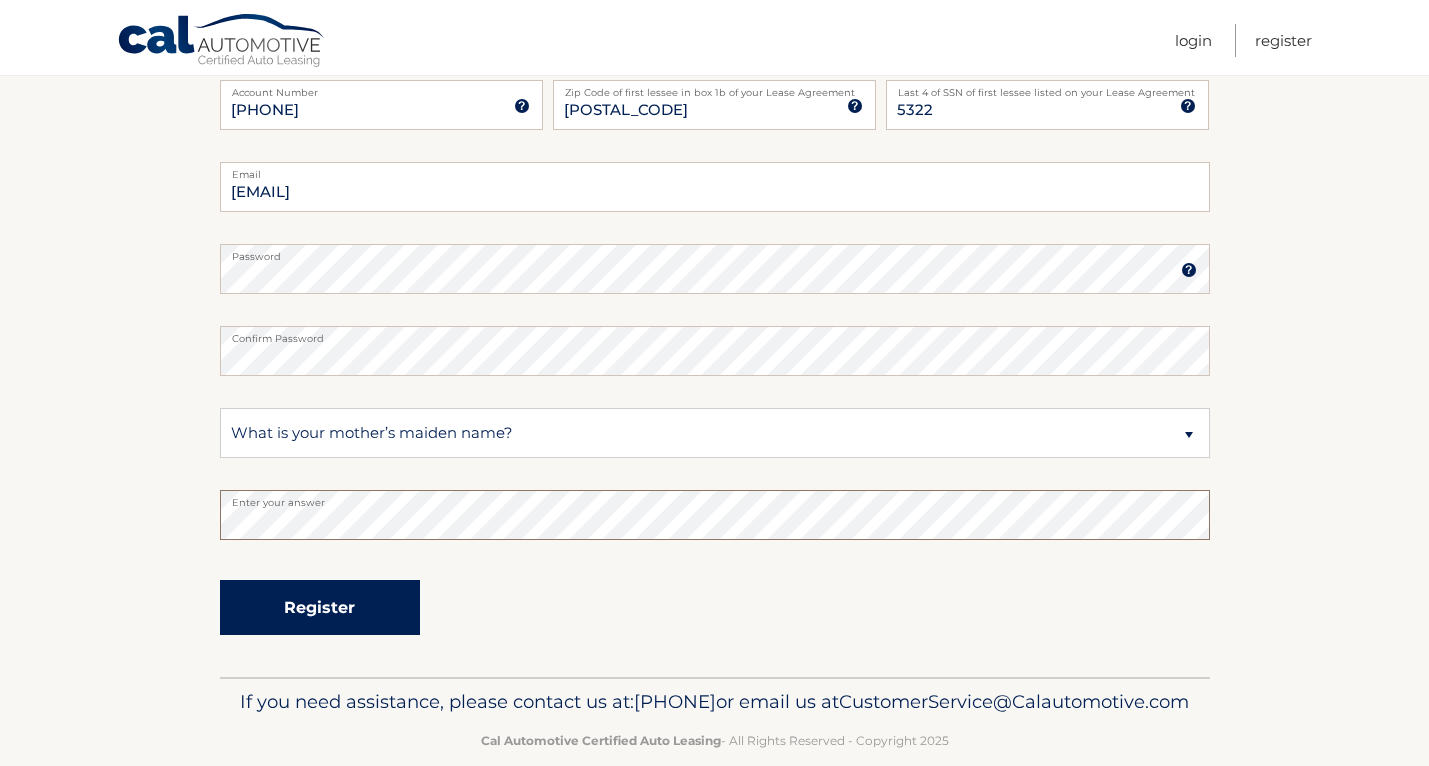 scroll, scrollTop: 400, scrollLeft: 0, axis: vertical 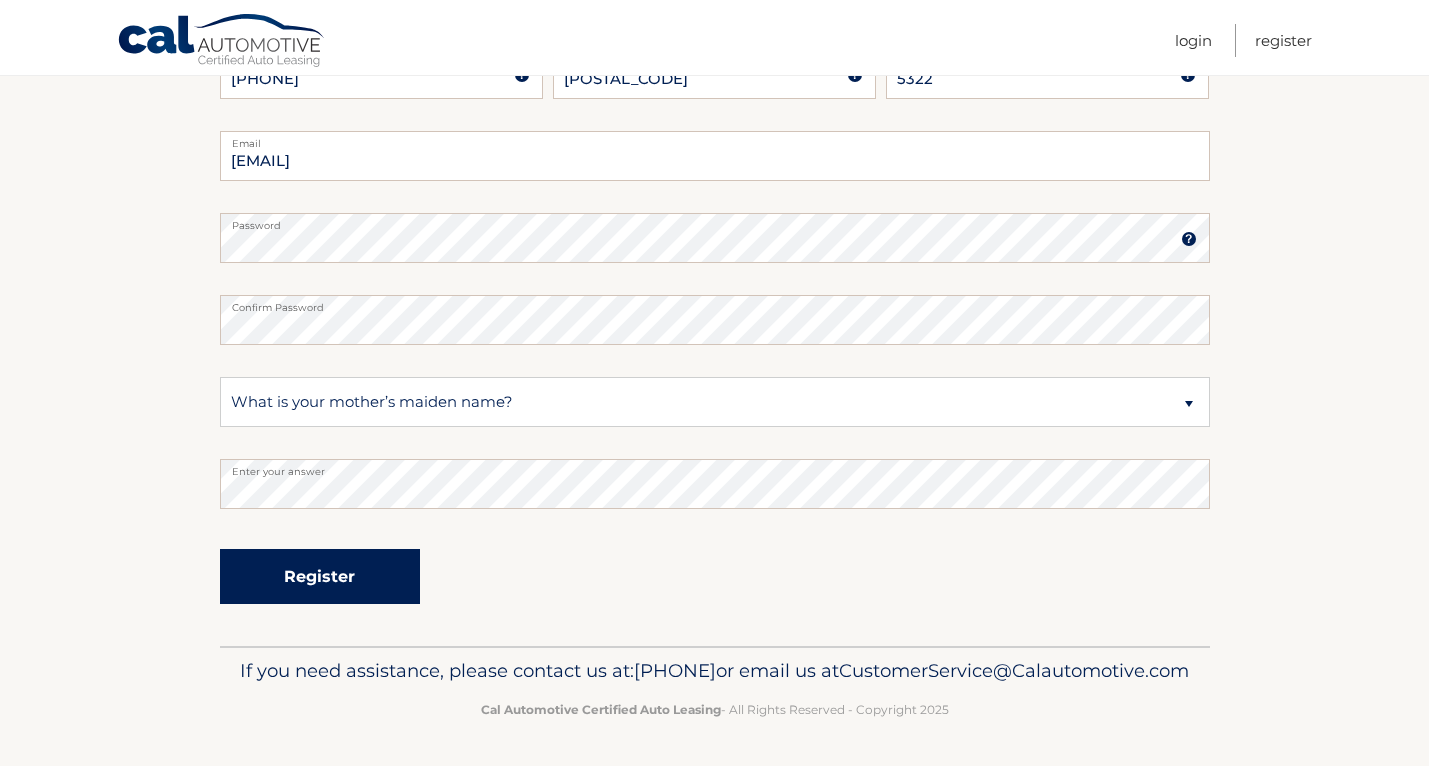 click on "Register" at bounding box center (320, 576) 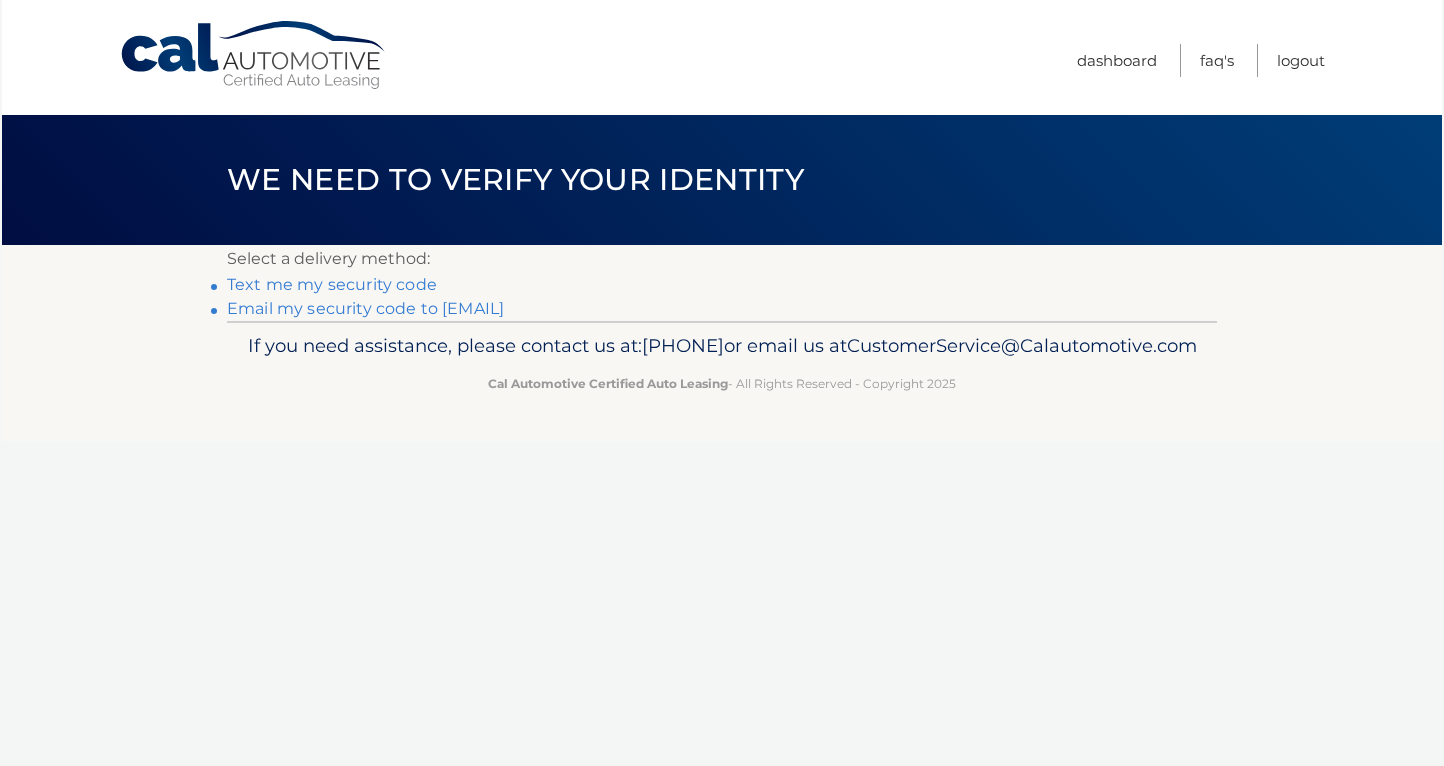 scroll, scrollTop: 0, scrollLeft: 0, axis: both 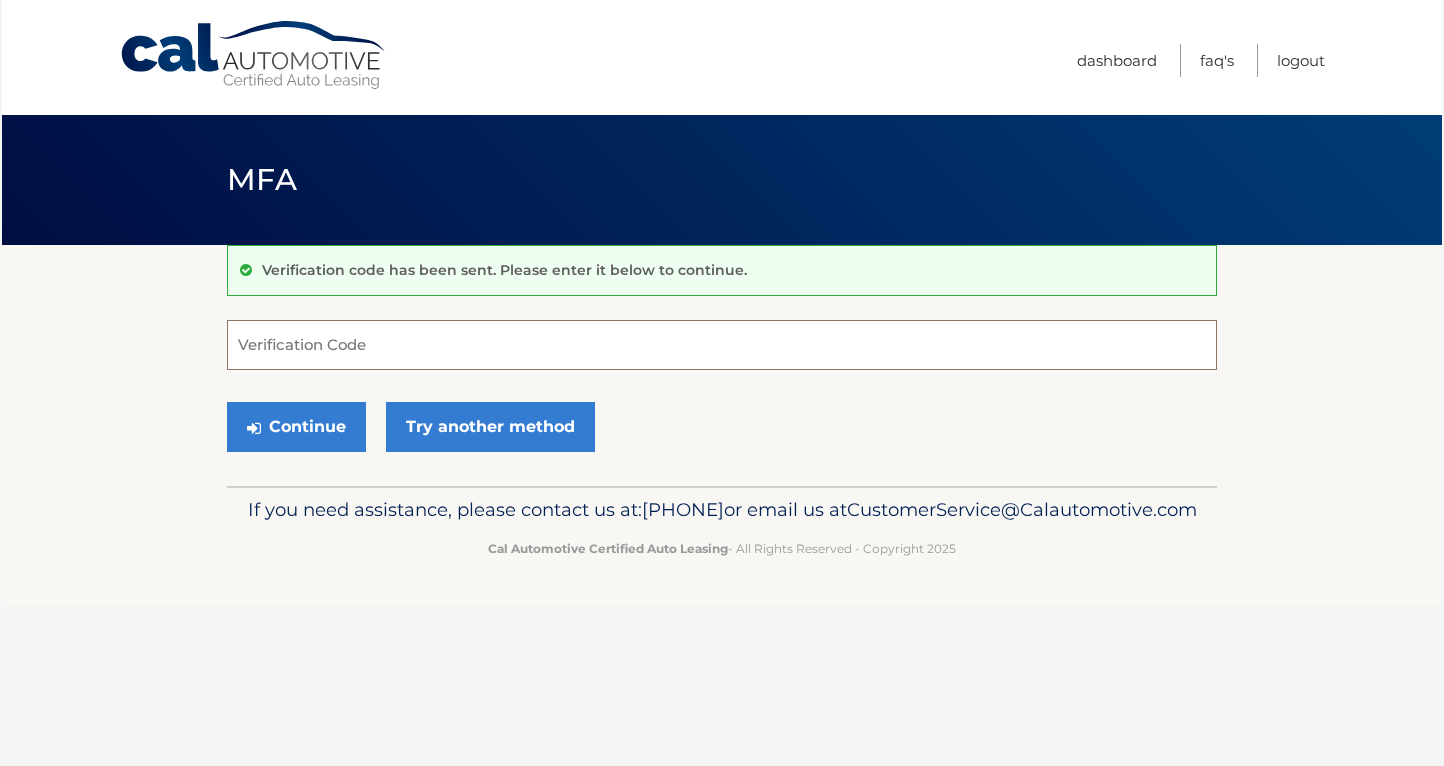 click on "Verification Code" at bounding box center [722, 345] 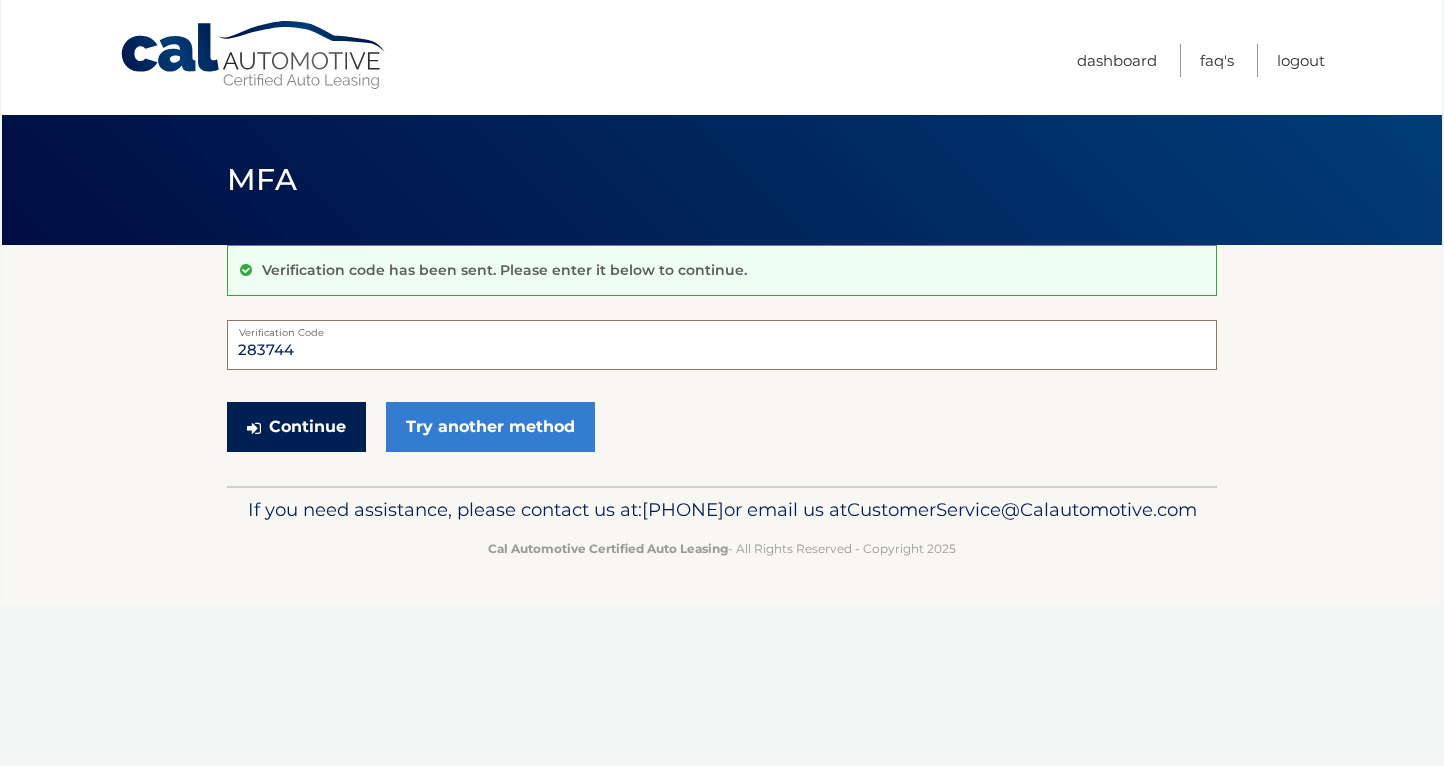 type on "283744" 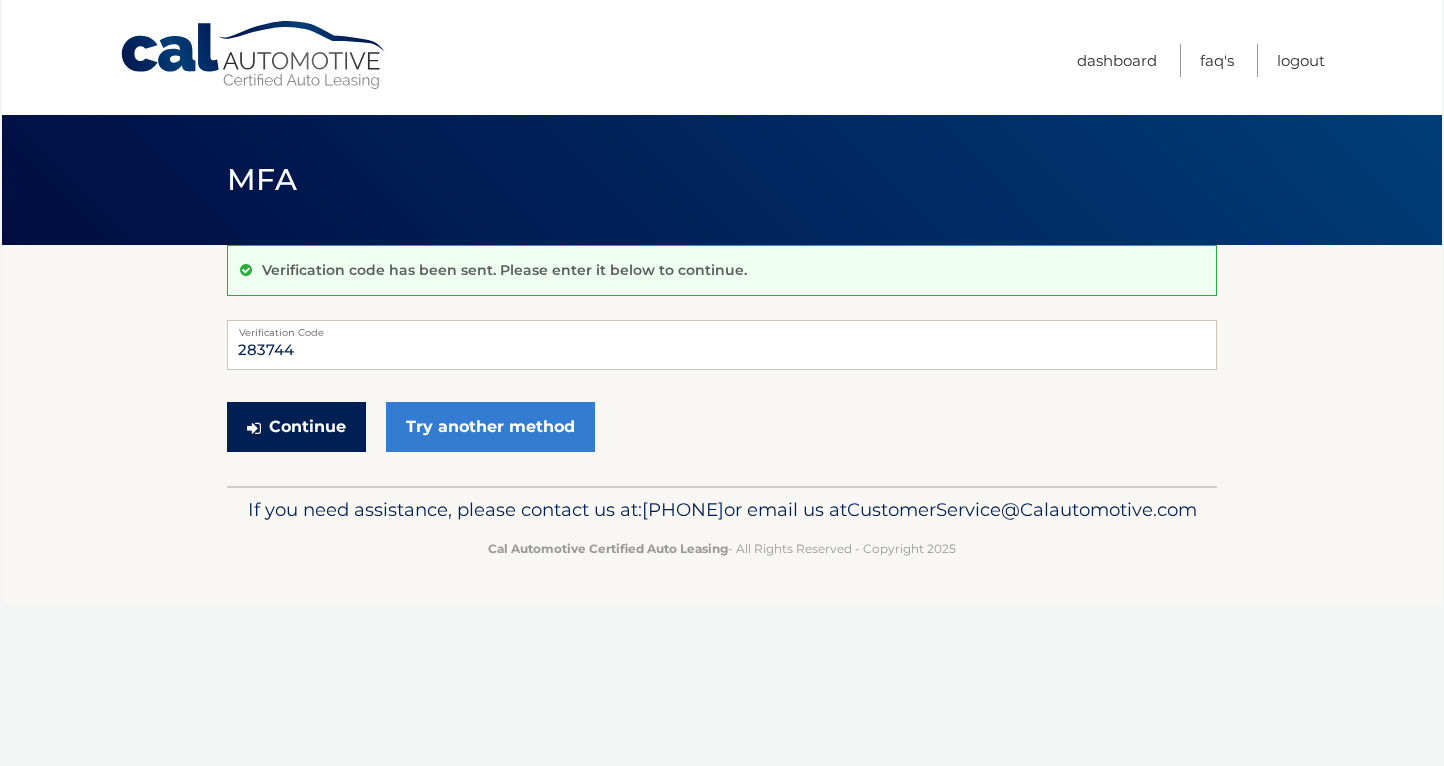 click on "Continue" at bounding box center (296, 427) 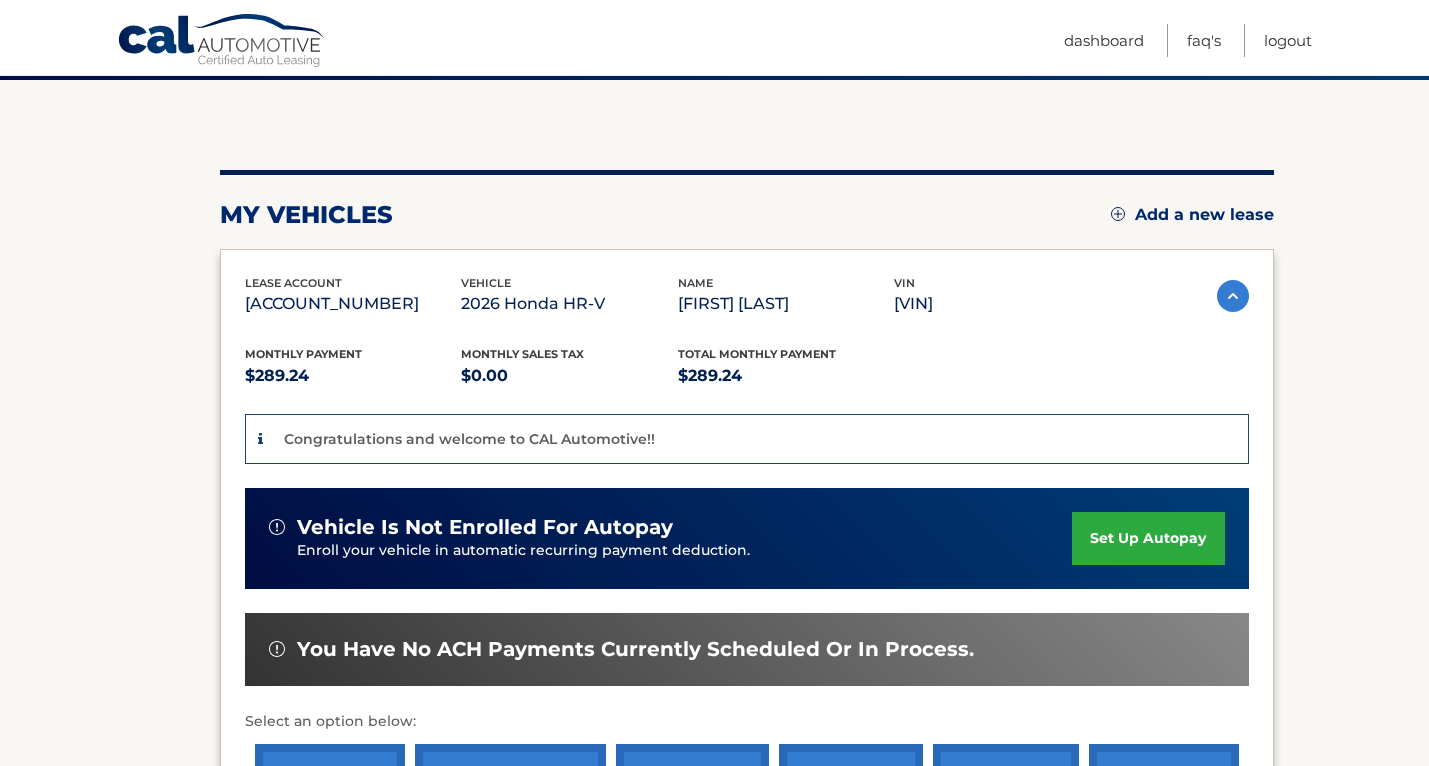 scroll, scrollTop: 200, scrollLeft: 0, axis: vertical 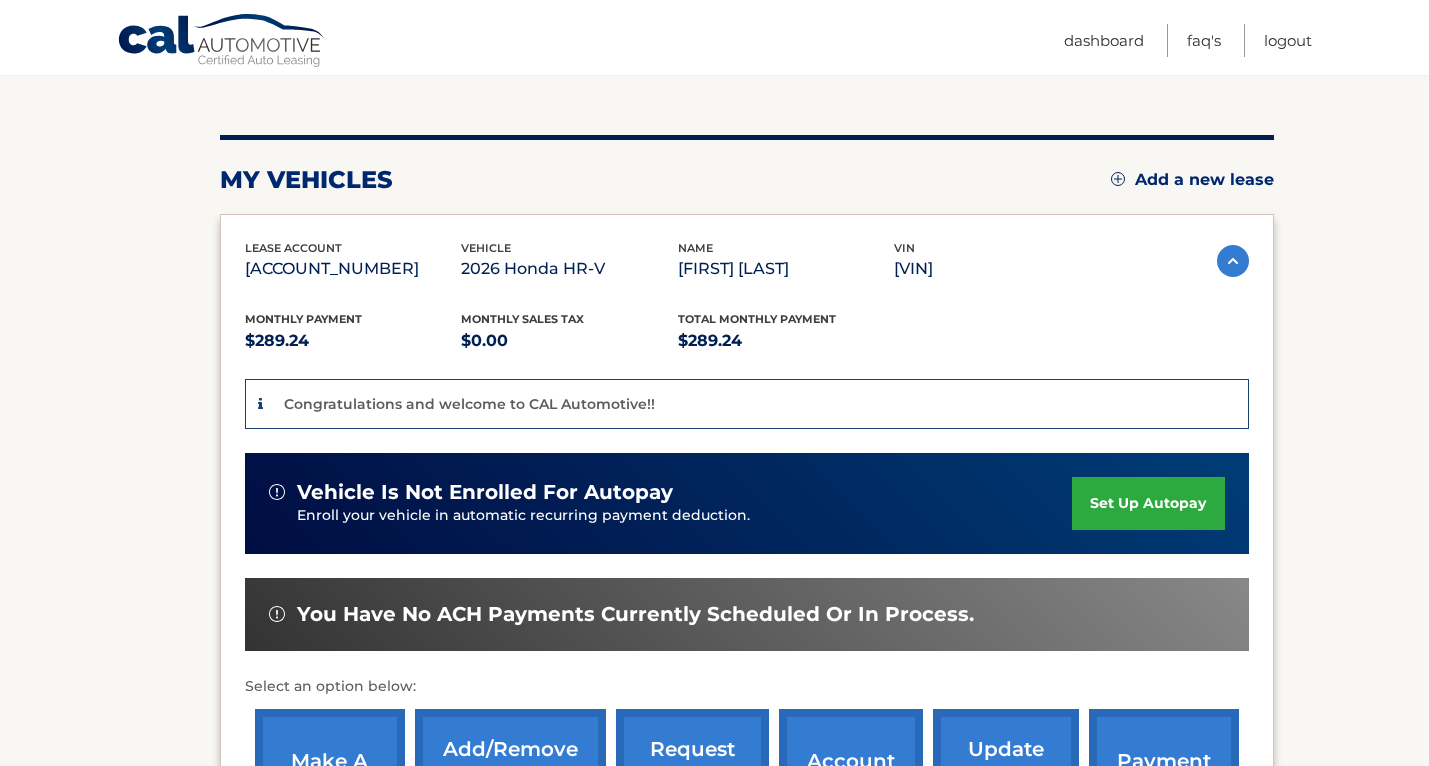 click on "set up autopay" at bounding box center [1148, 503] 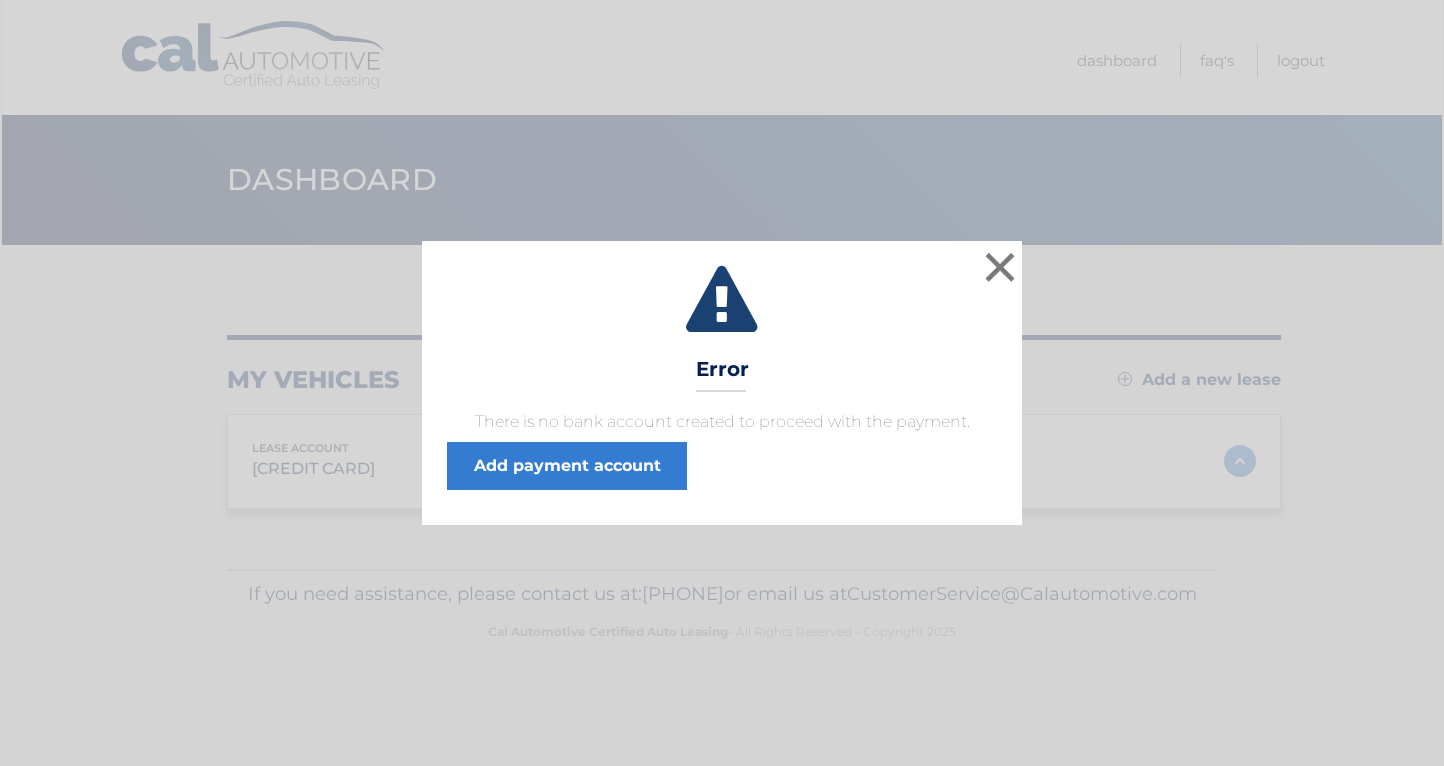 scroll, scrollTop: 0, scrollLeft: 0, axis: both 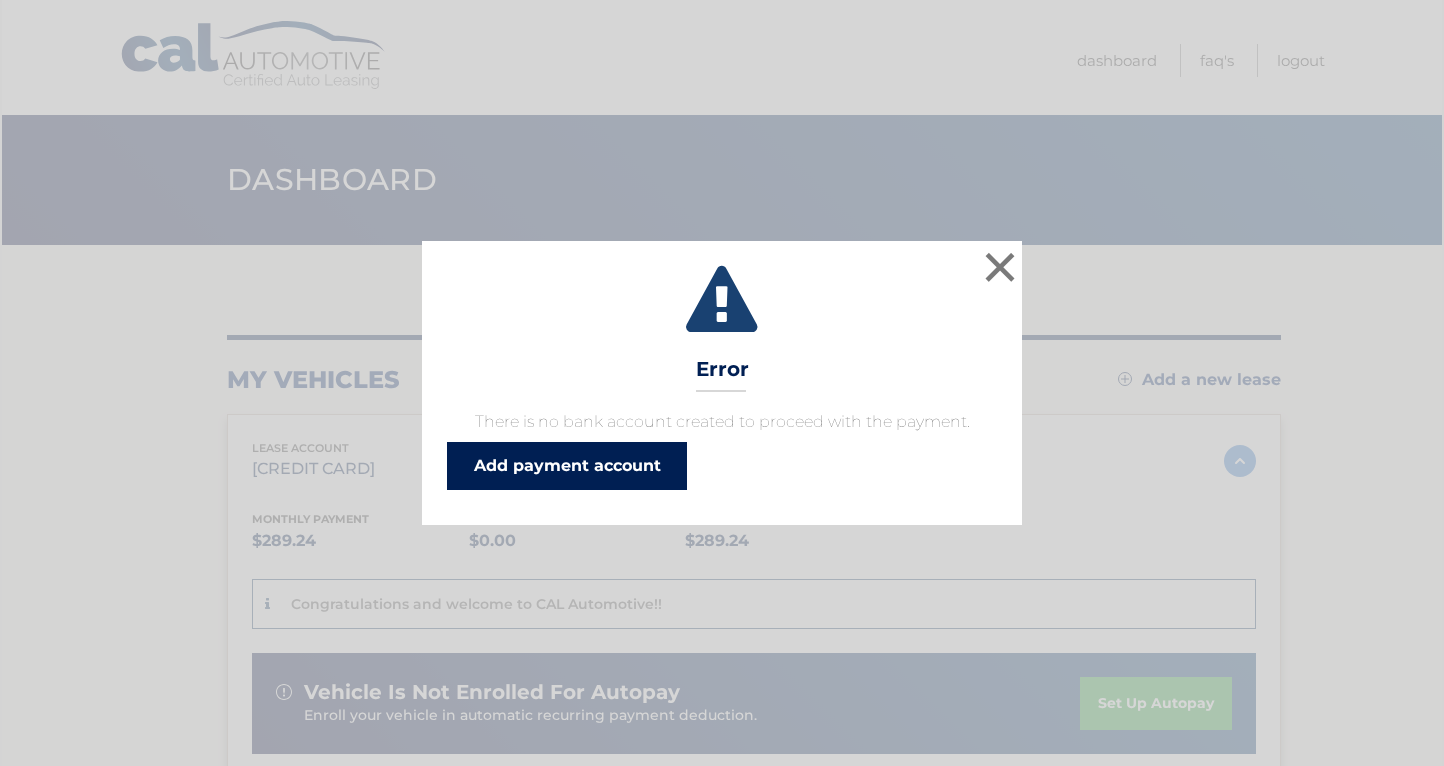 click on "Add payment account" at bounding box center [567, 466] 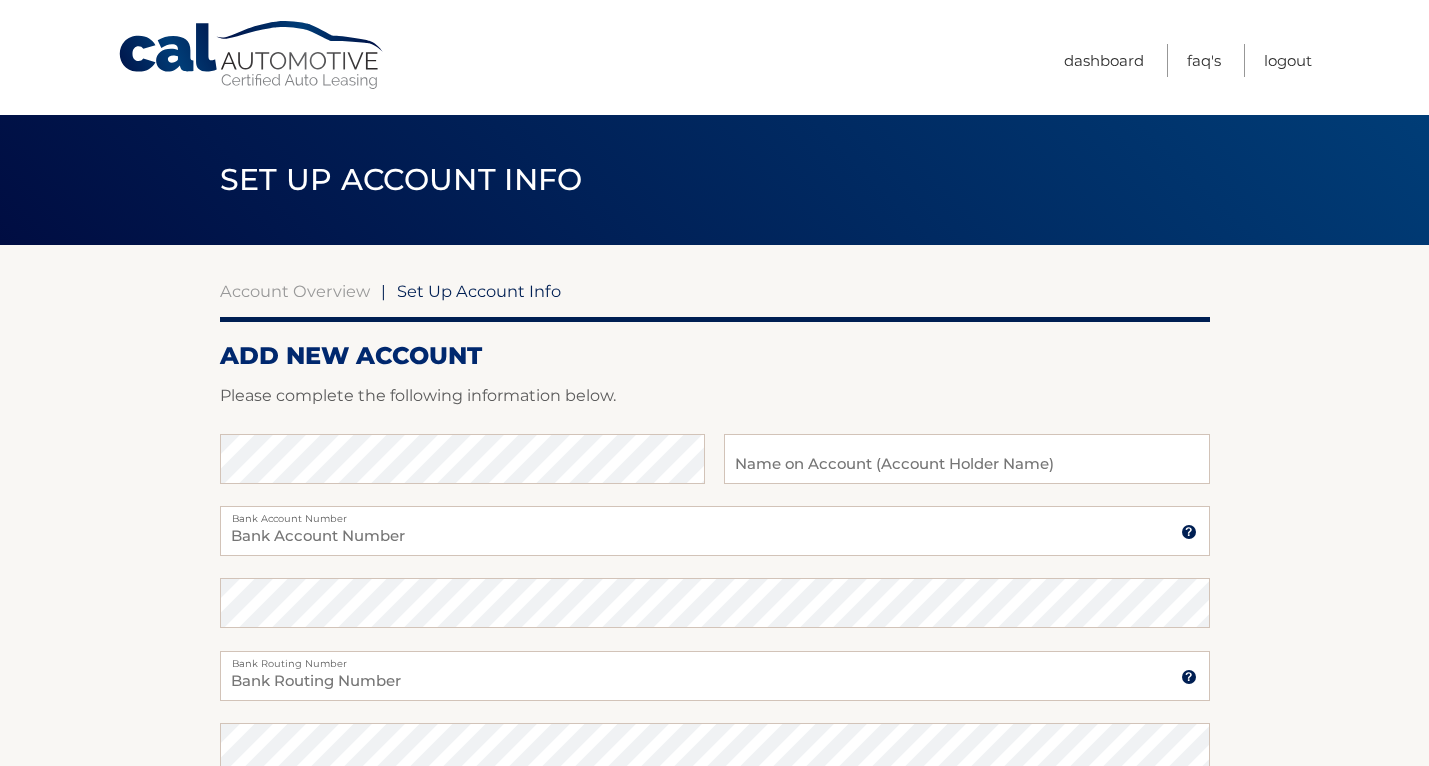 scroll, scrollTop: 0, scrollLeft: 0, axis: both 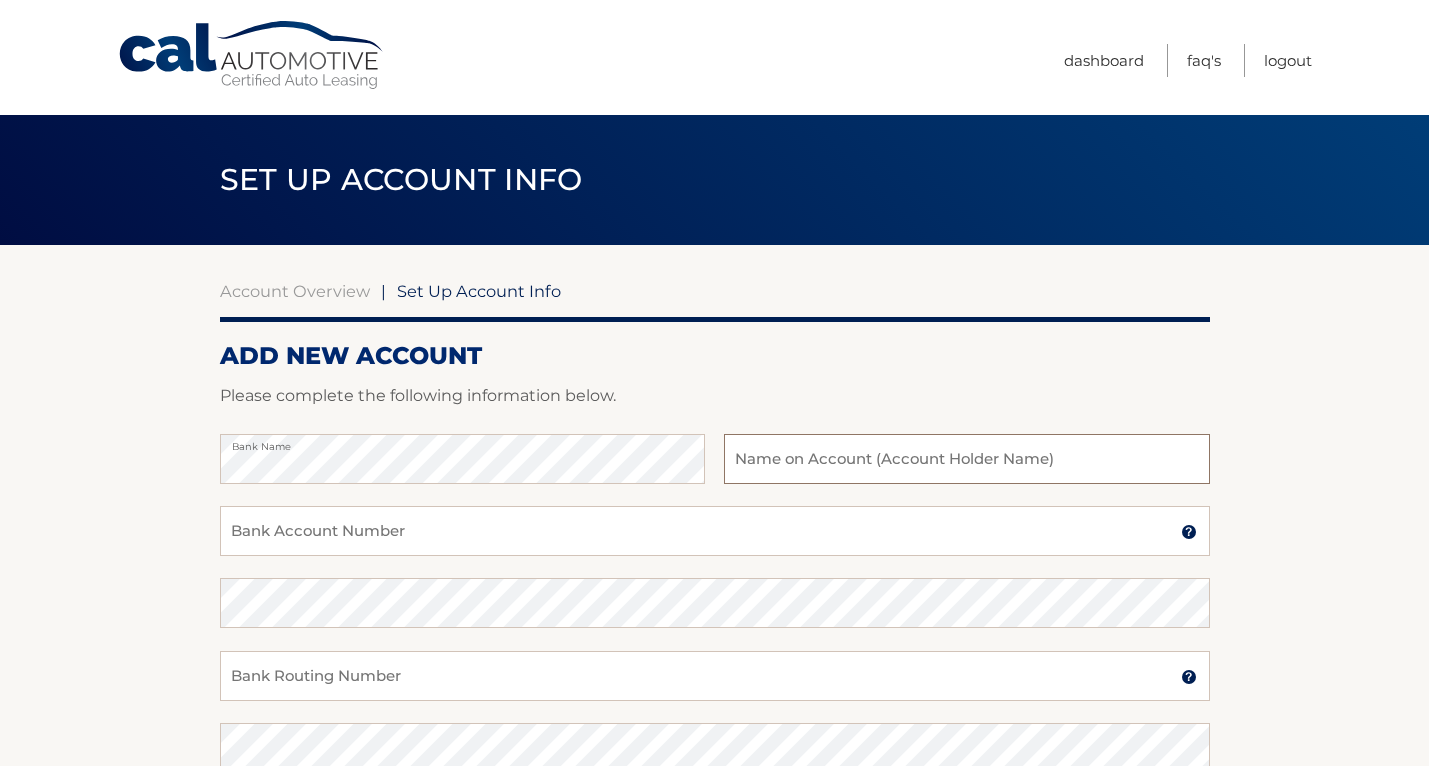 click at bounding box center (966, 459) 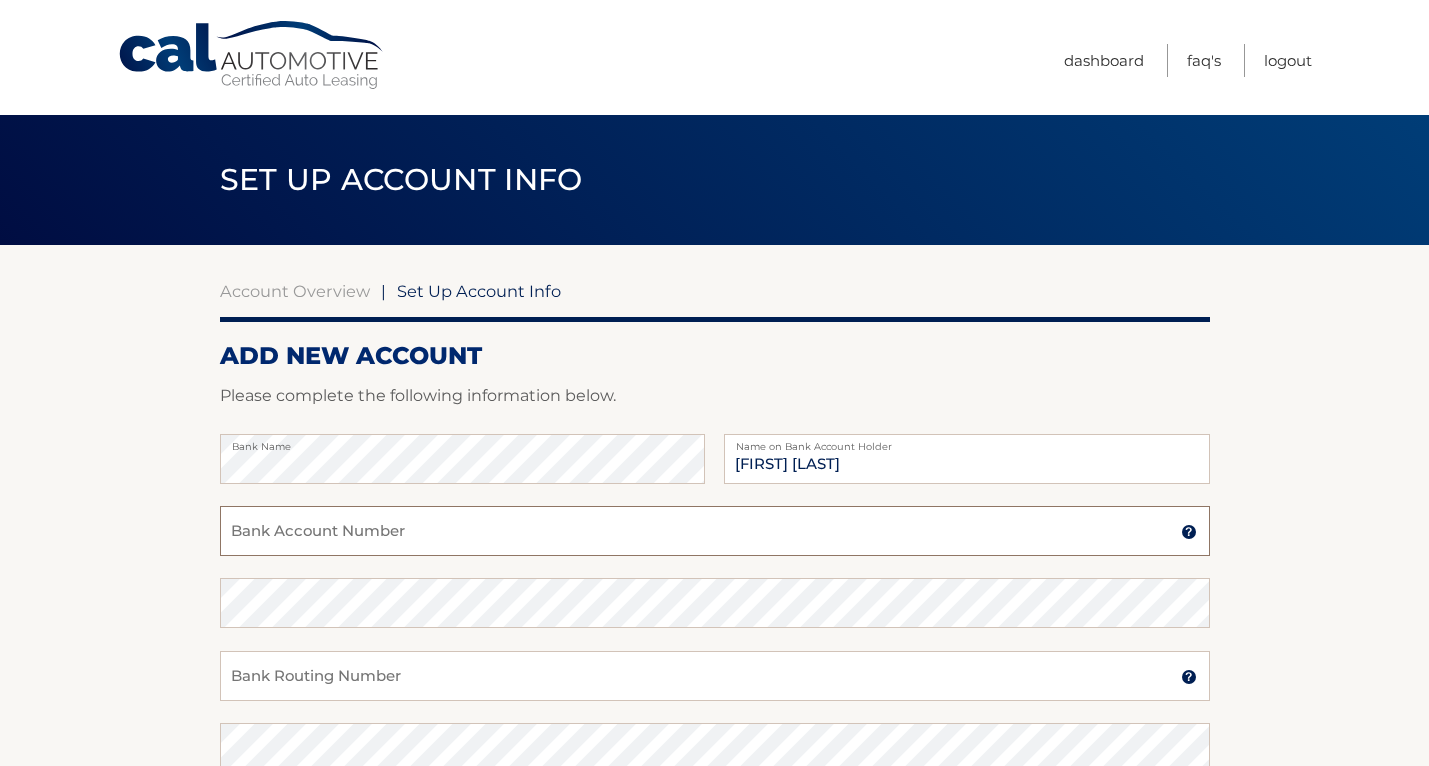 click on "Bank Account Number" at bounding box center (715, 531) 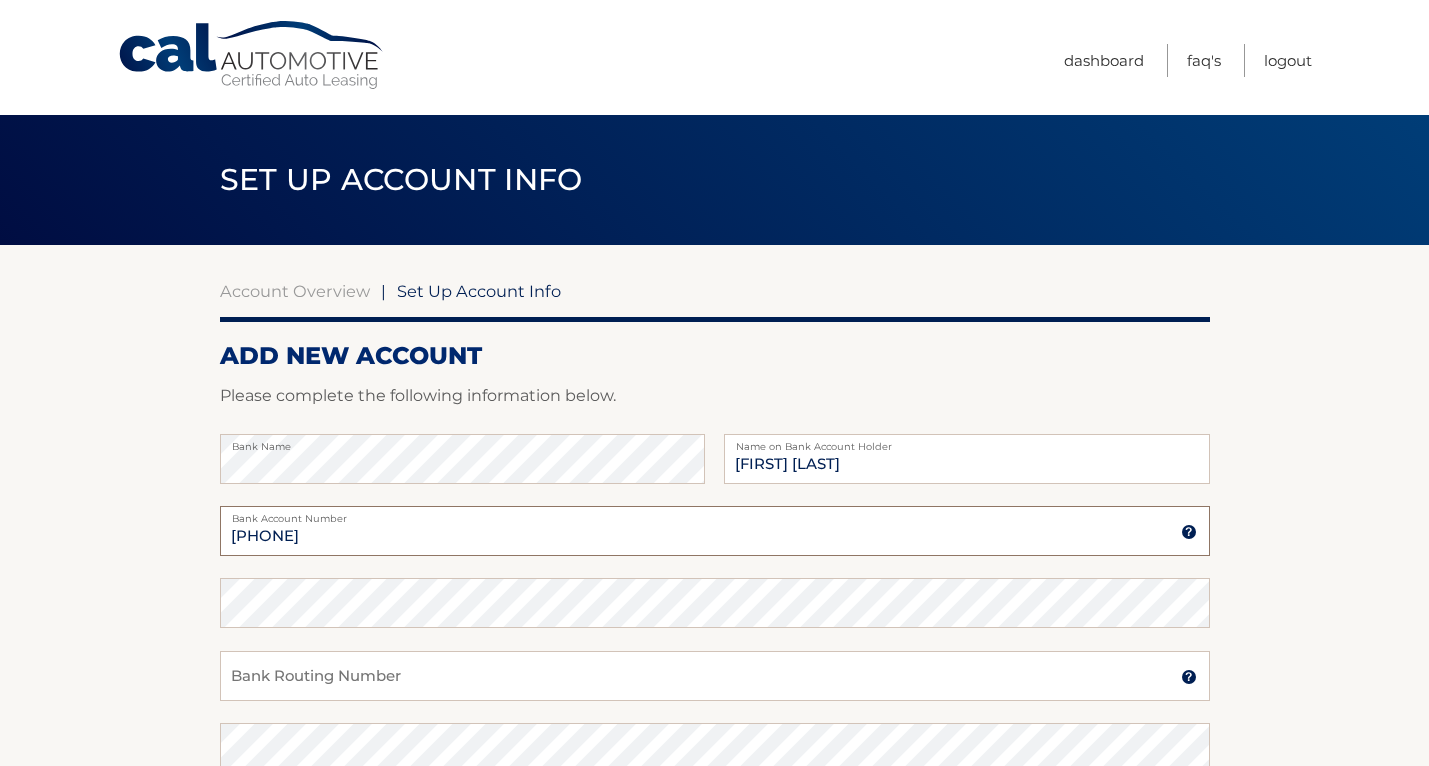 type on "8942834663" 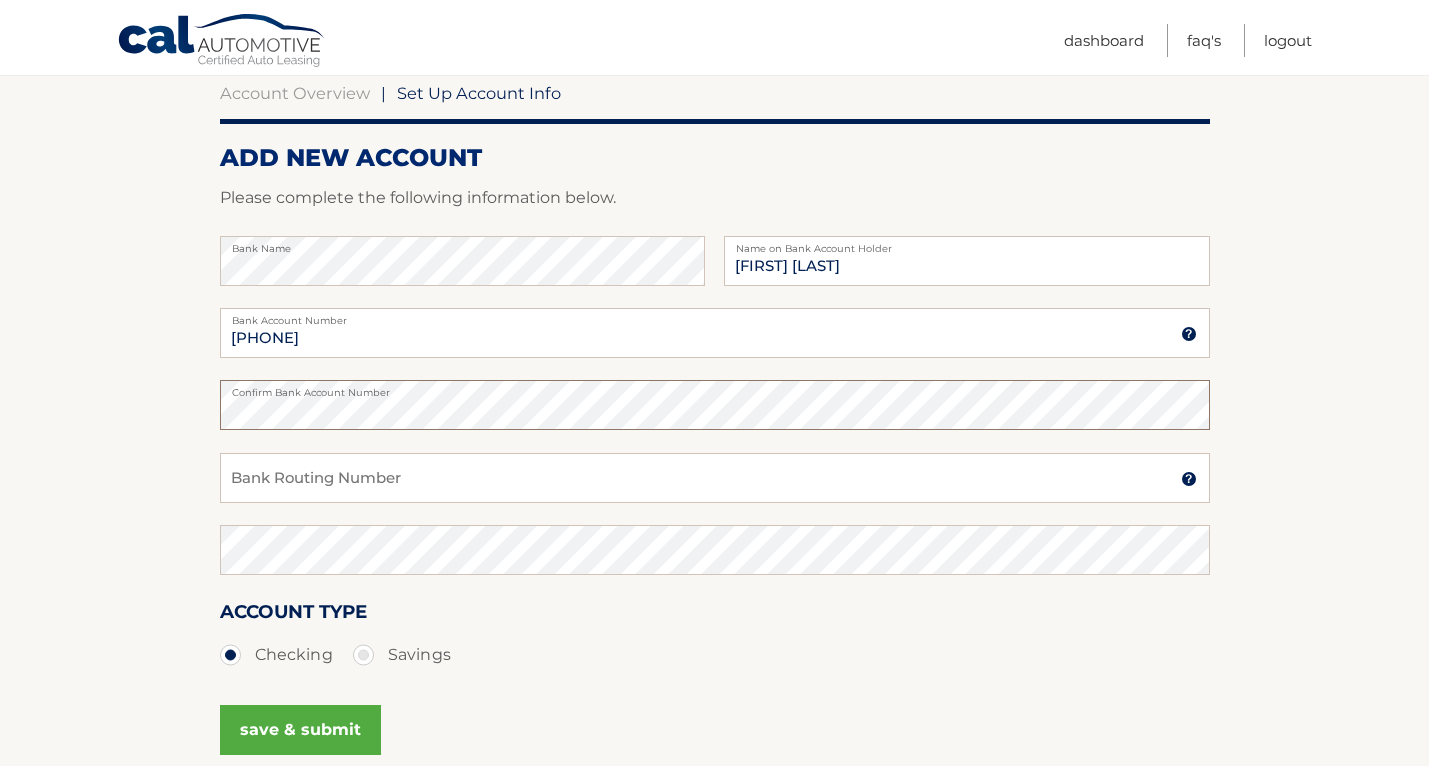 scroll, scrollTop: 200, scrollLeft: 0, axis: vertical 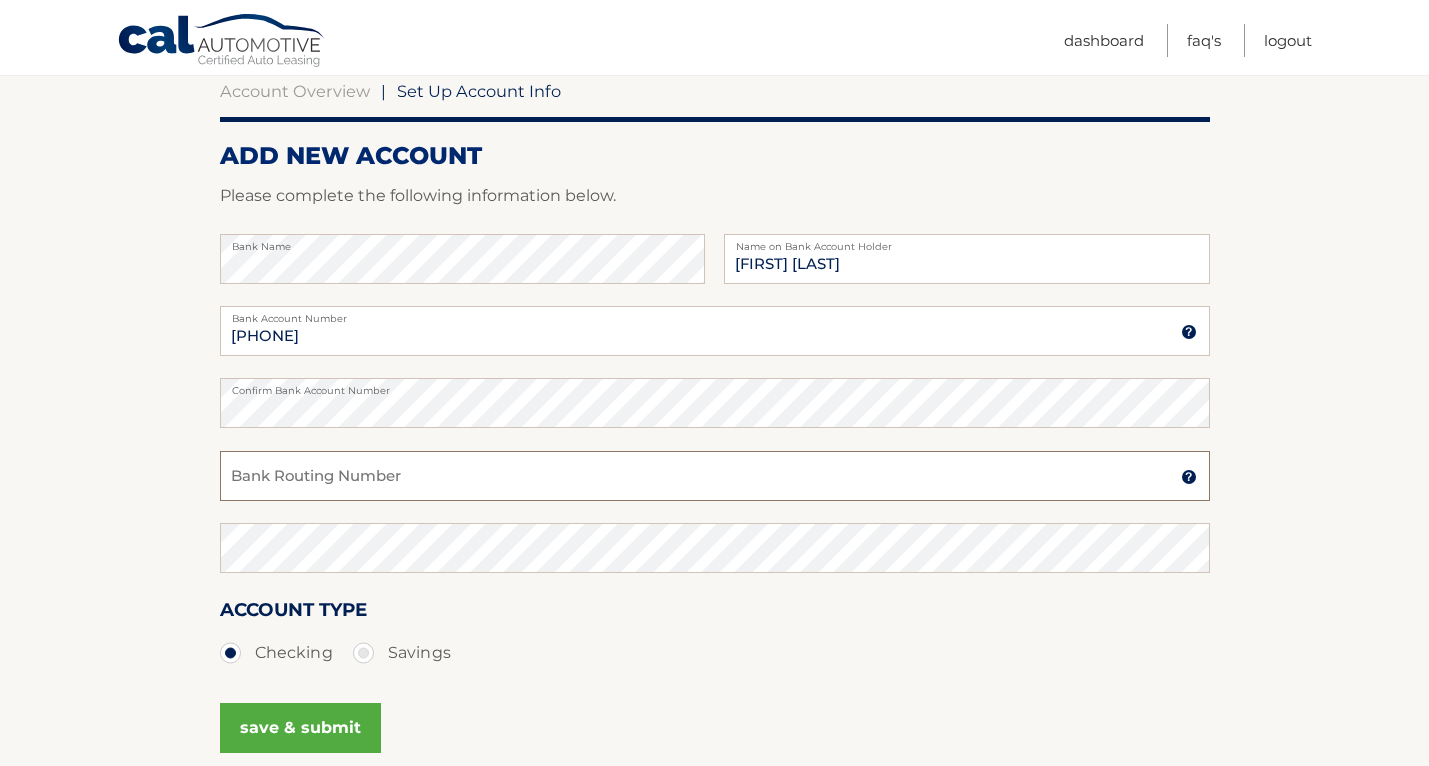 click on "Bank Routing Number" at bounding box center [715, 476] 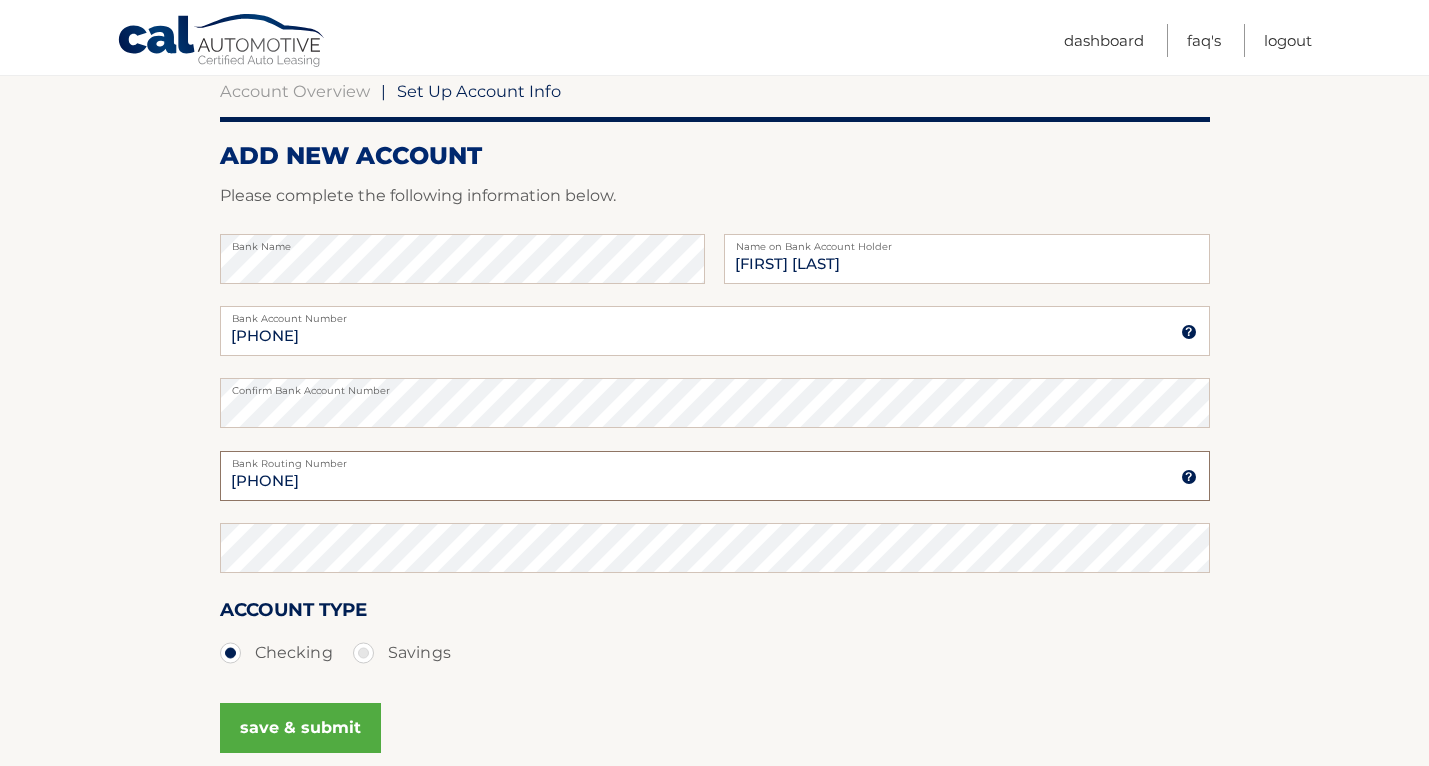 type on "231372691" 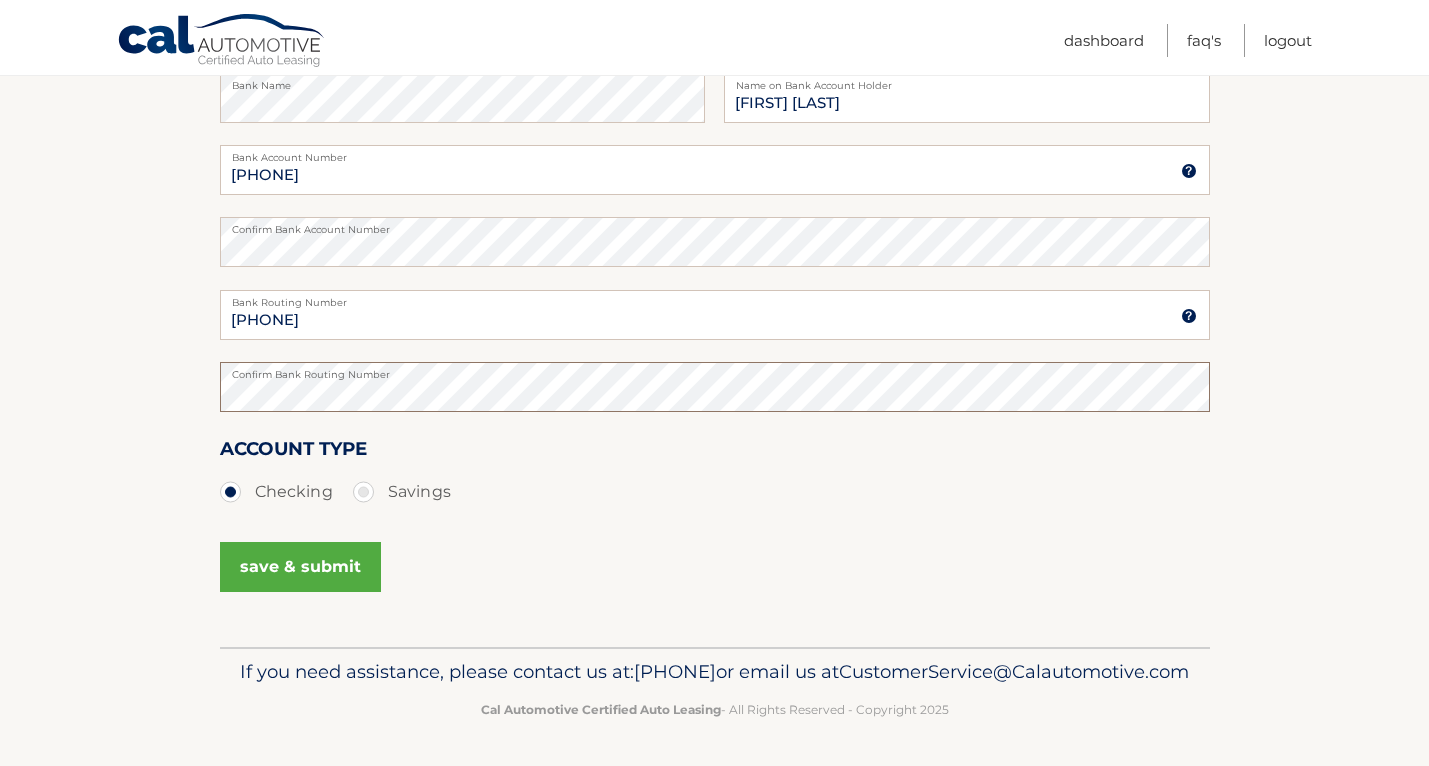 scroll, scrollTop: 400, scrollLeft: 0, axis: vertical 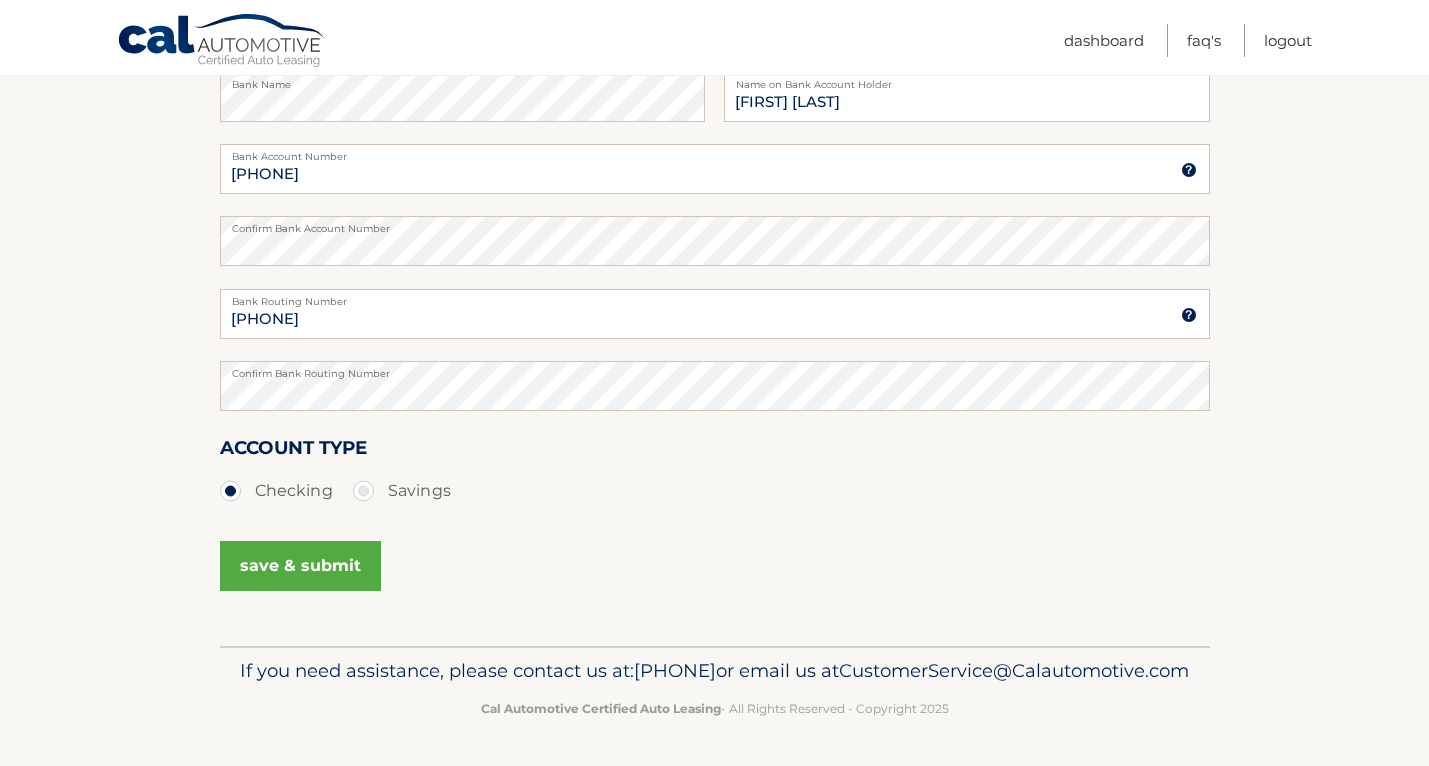 click on "save & submit" at bounding box center (300, 566) 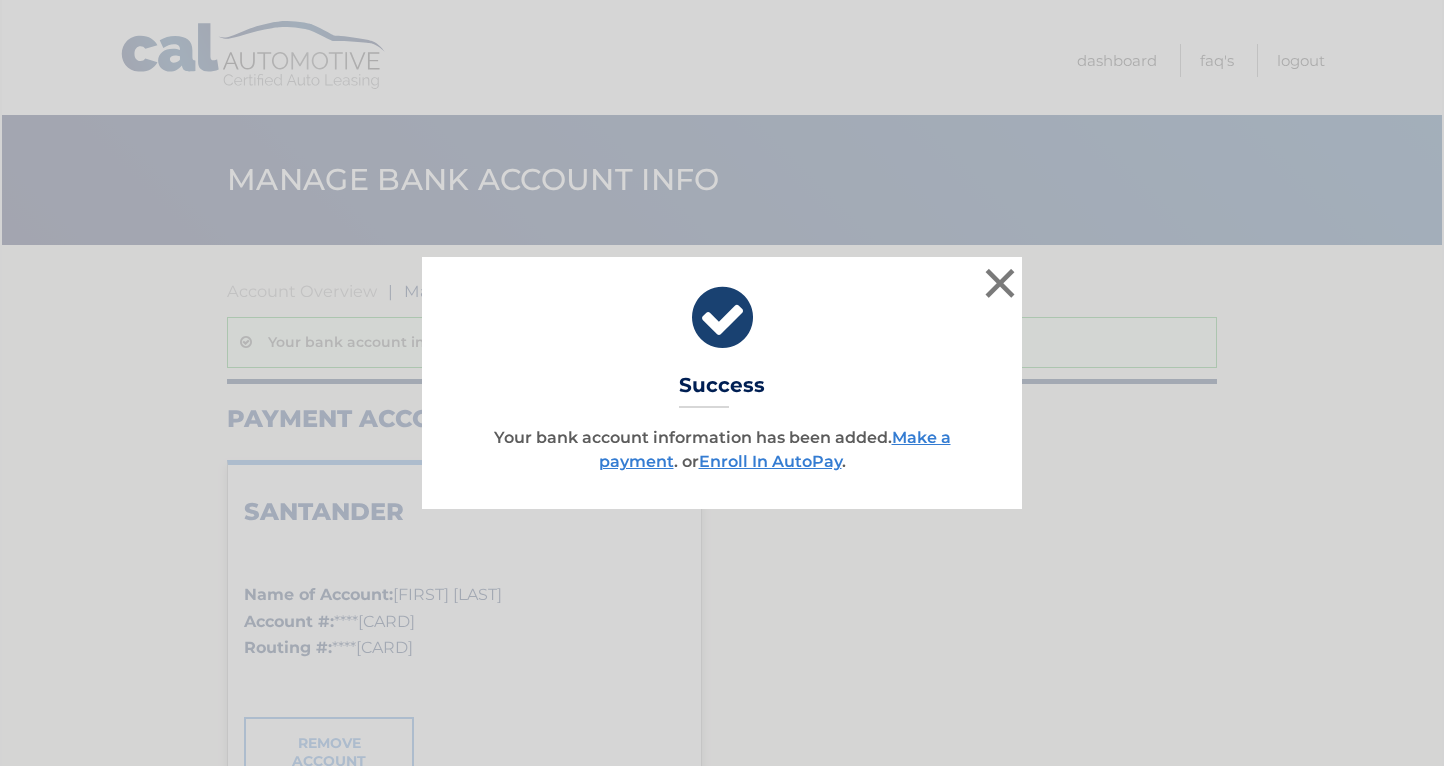 scroll, scrollTop: 0, scrollLeft: 0, axis: both 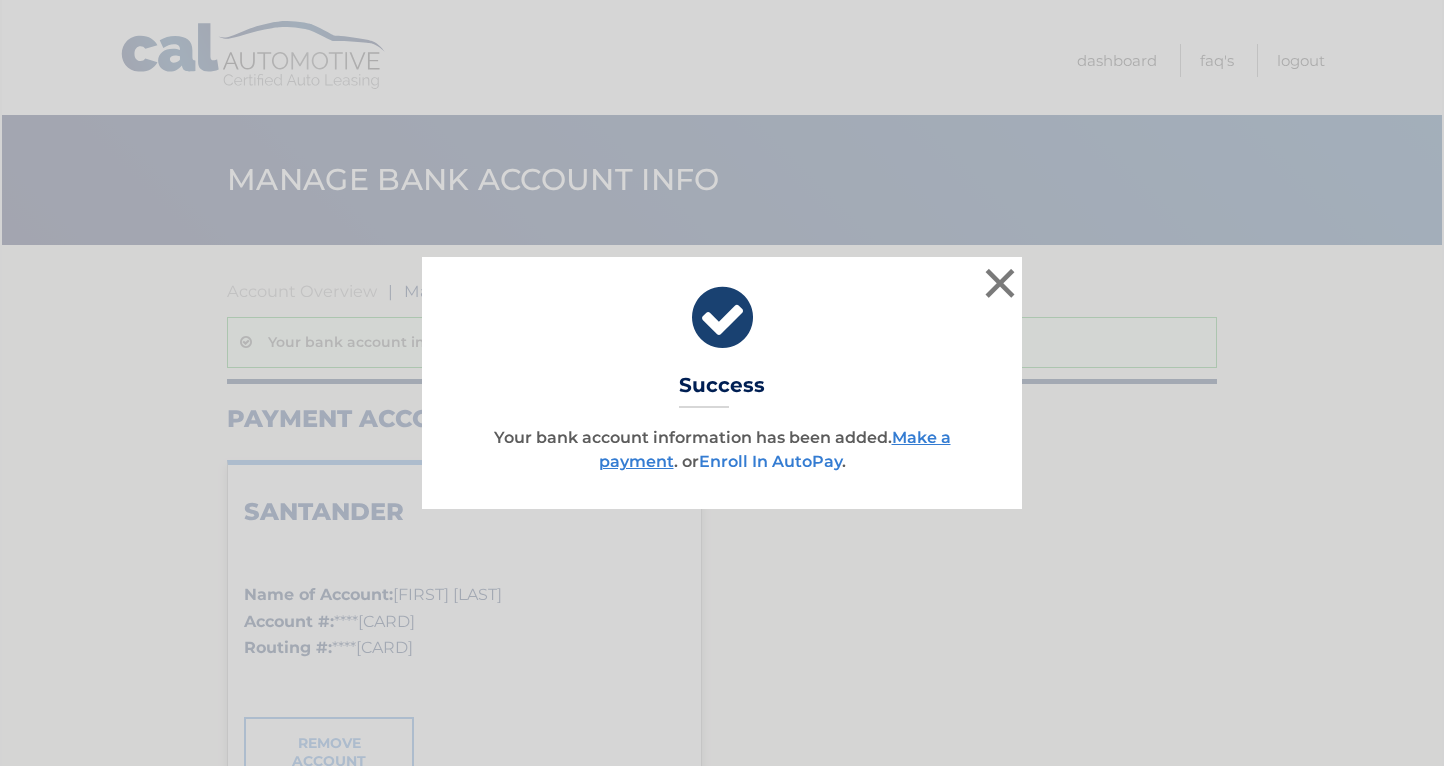 click on "Enroll In AutoPay" at bounding box center [770, 461] 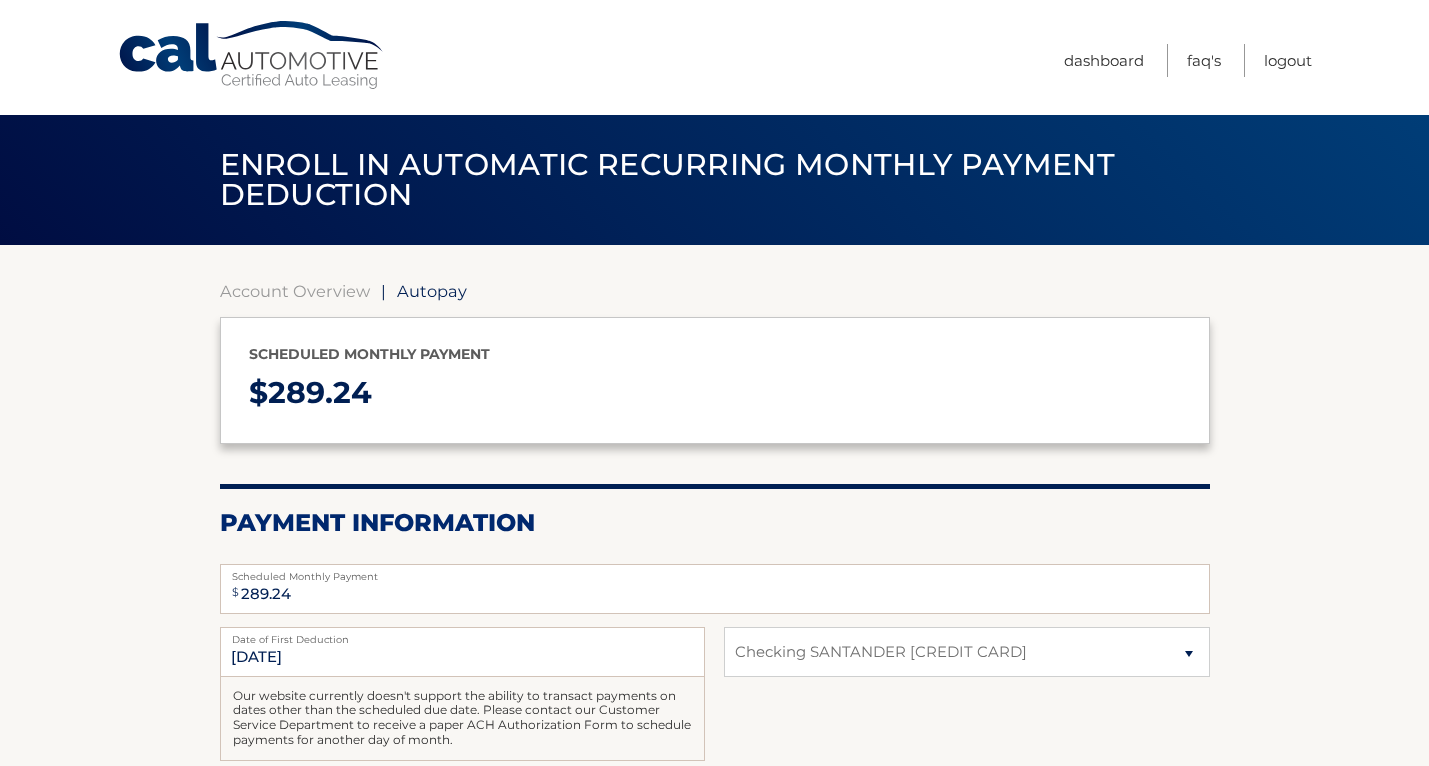 select on "MDJlZGY0MTAtOTgxZC00MjkzLWI0NDEtNTljYzE5N2ZkOTA1" 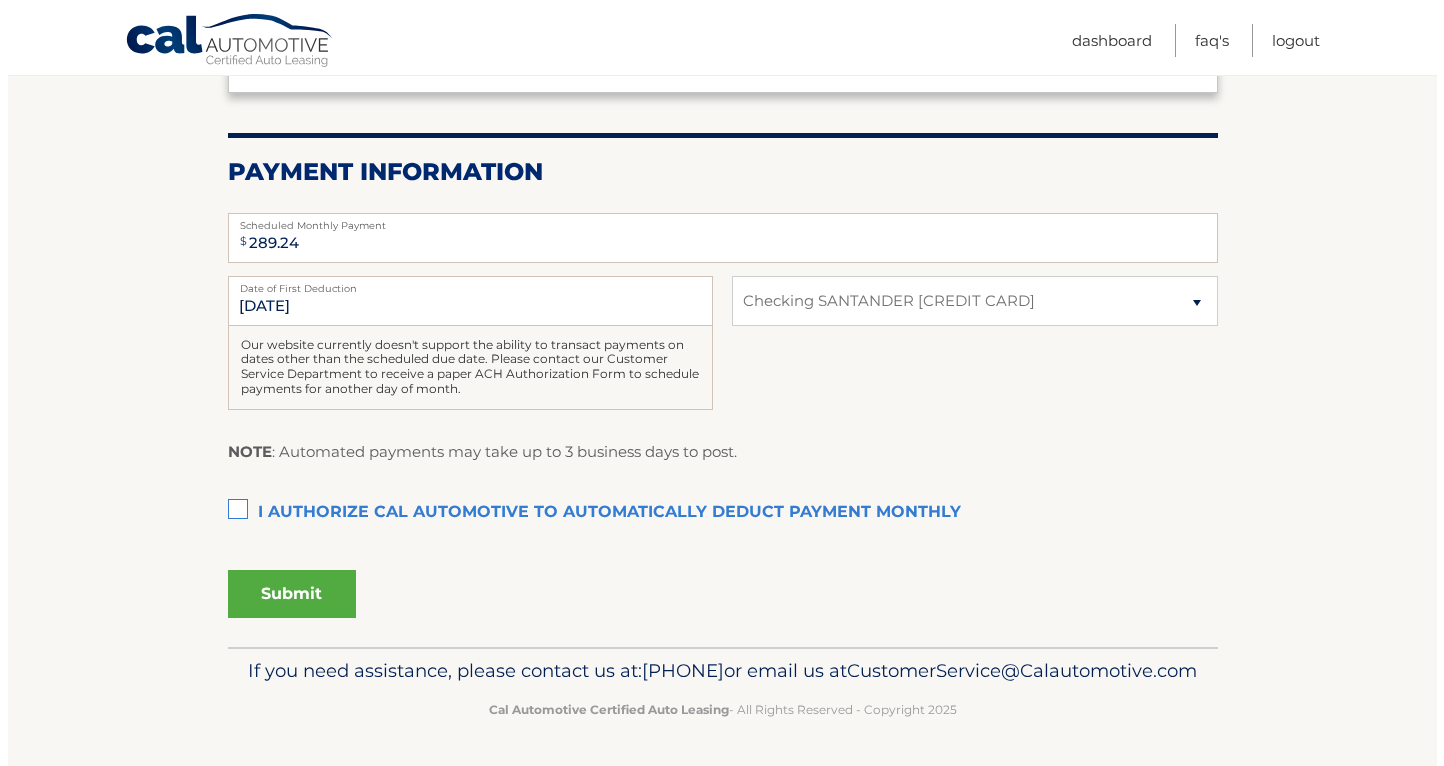 scroll, scrollTop: 400, scrollLeft: 0, axis: vertical 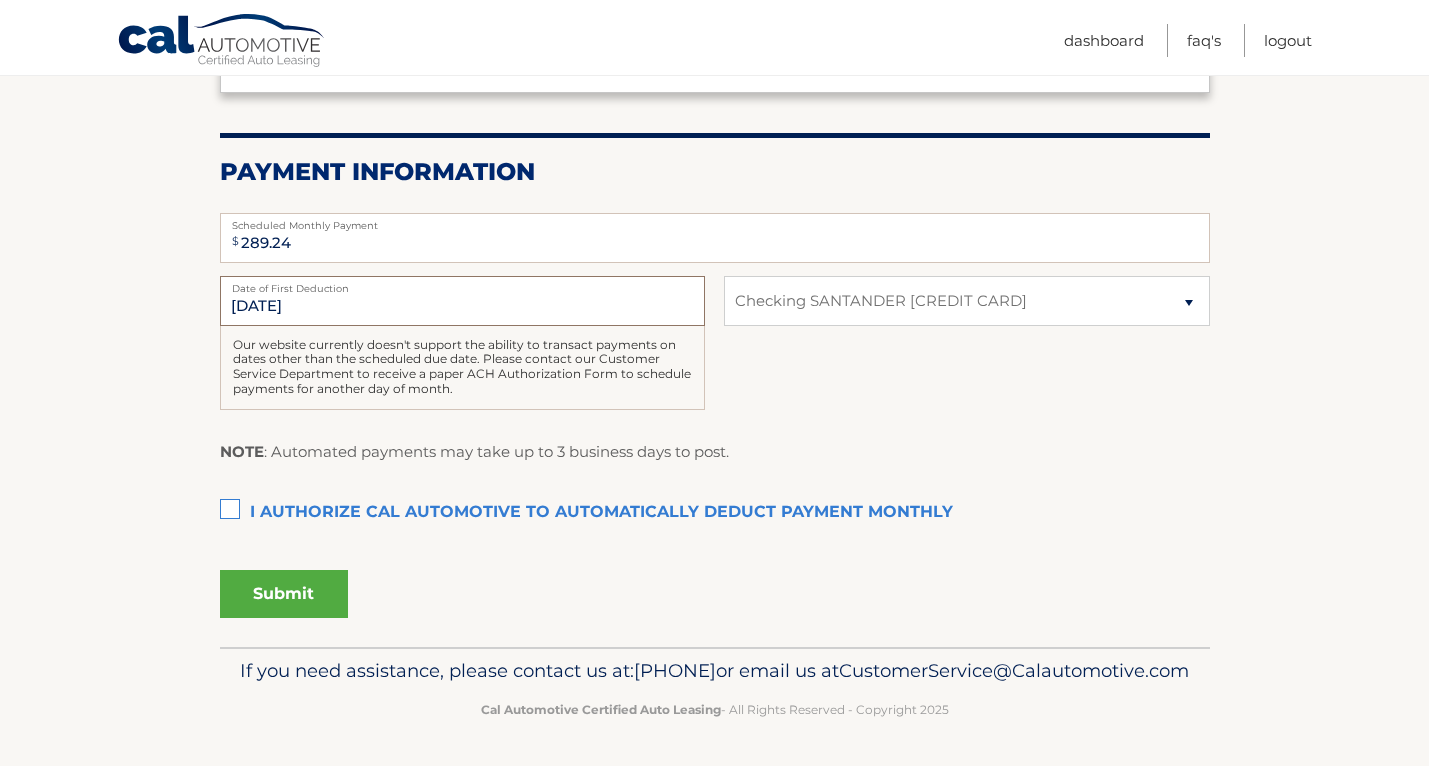 click on "8/16/2025" at bounding box center [462, 301] 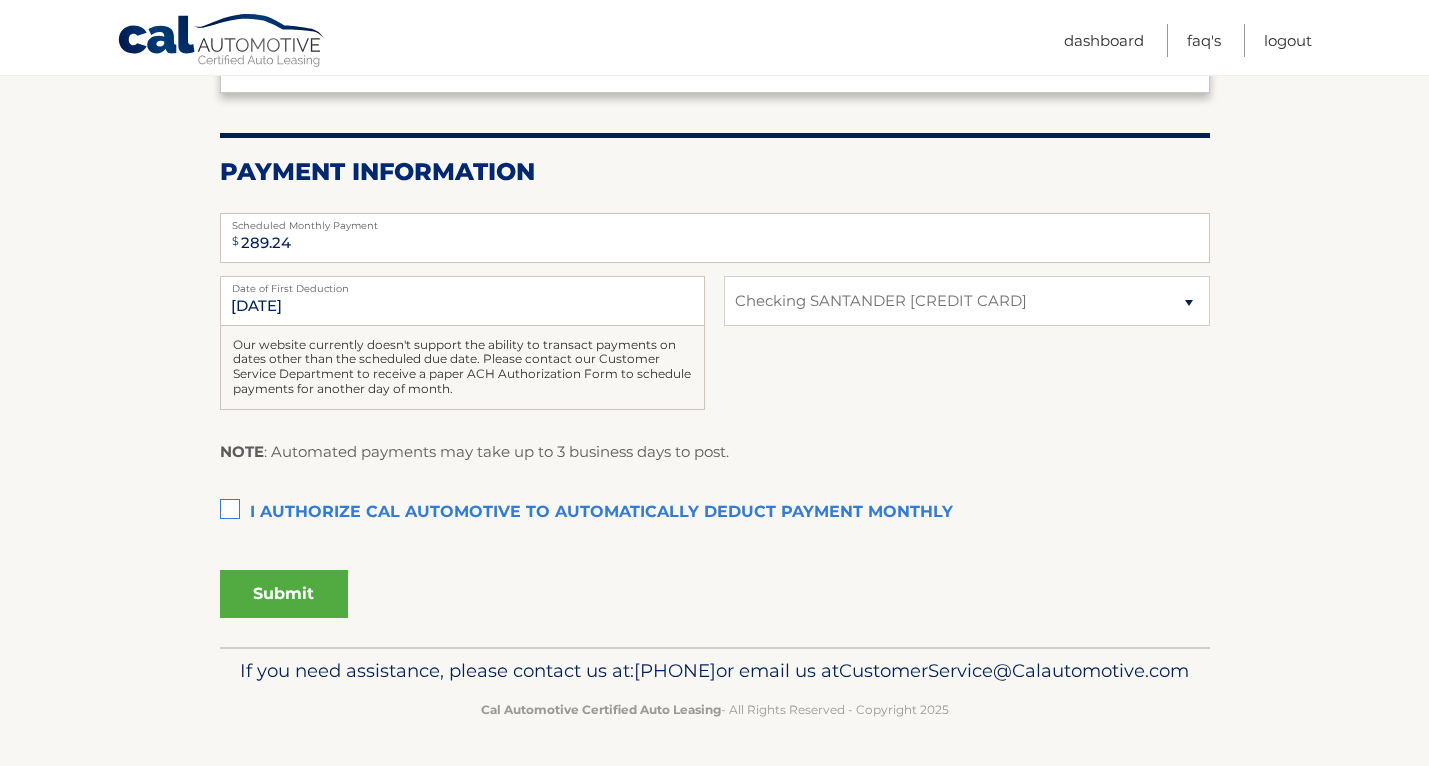 click on "I authorize cal automotive to automatically deduct payment monthly
This checkbox must be checked" at bounding box center [715, 513] 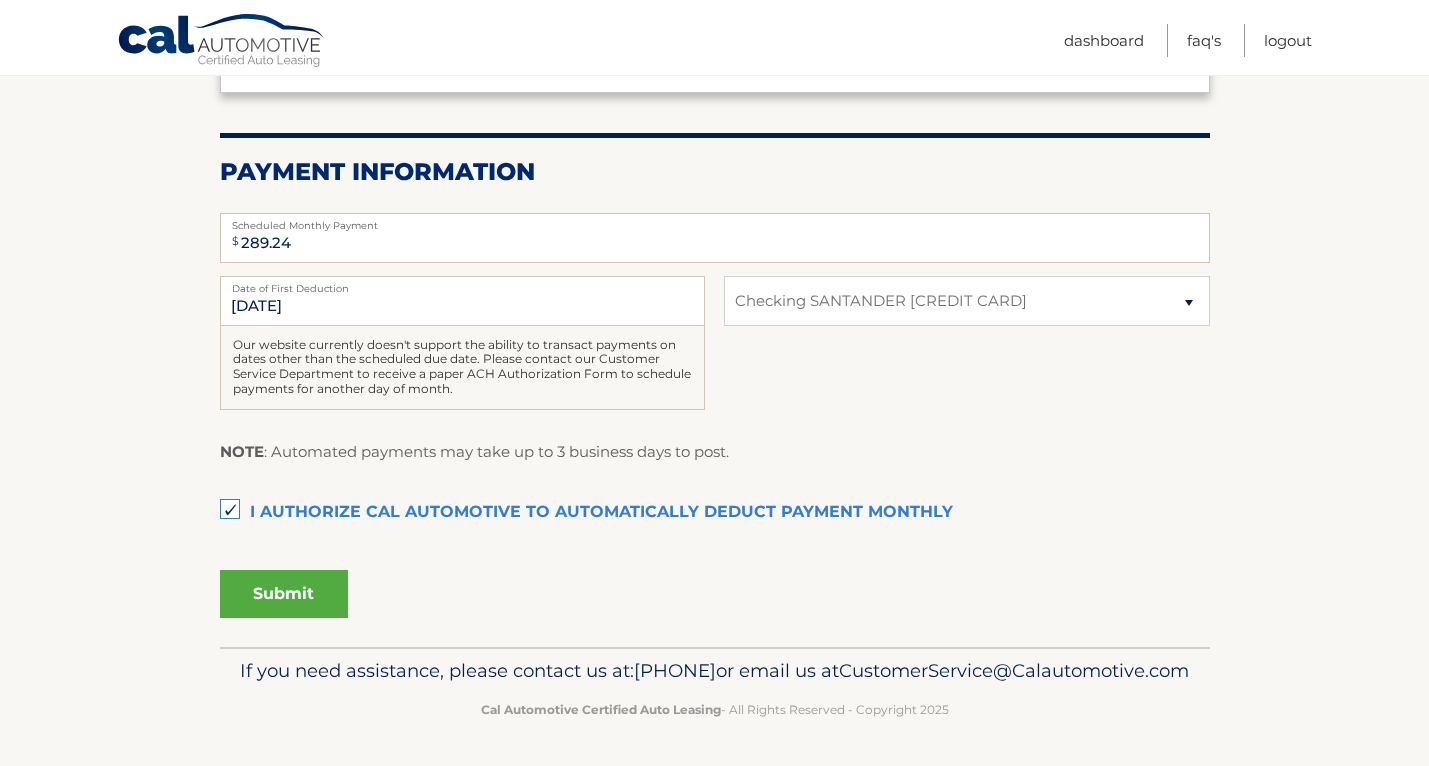 click on "Submit" at bounding box center [284, 594] 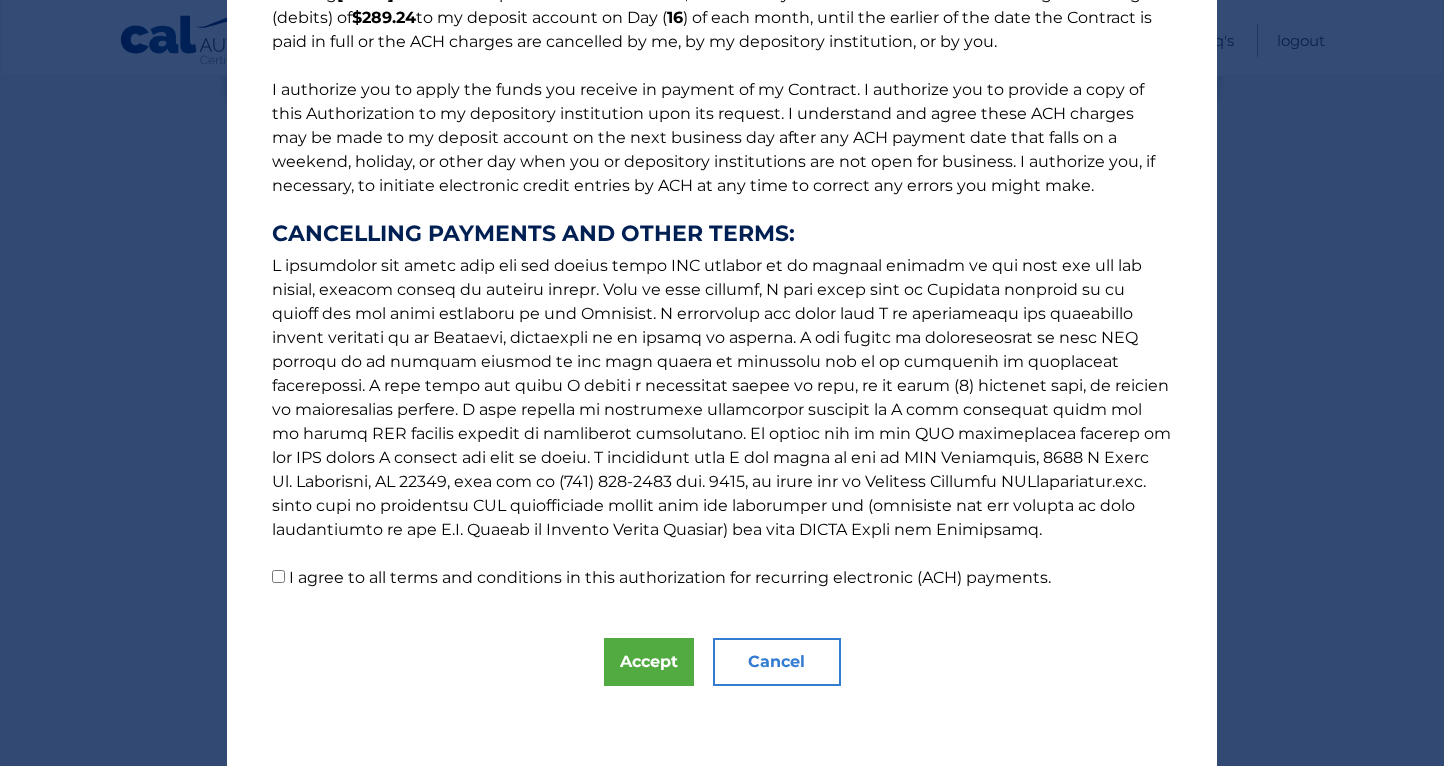 scroll, scrollTop: 673, scrollLeft: 0, axis: vertical 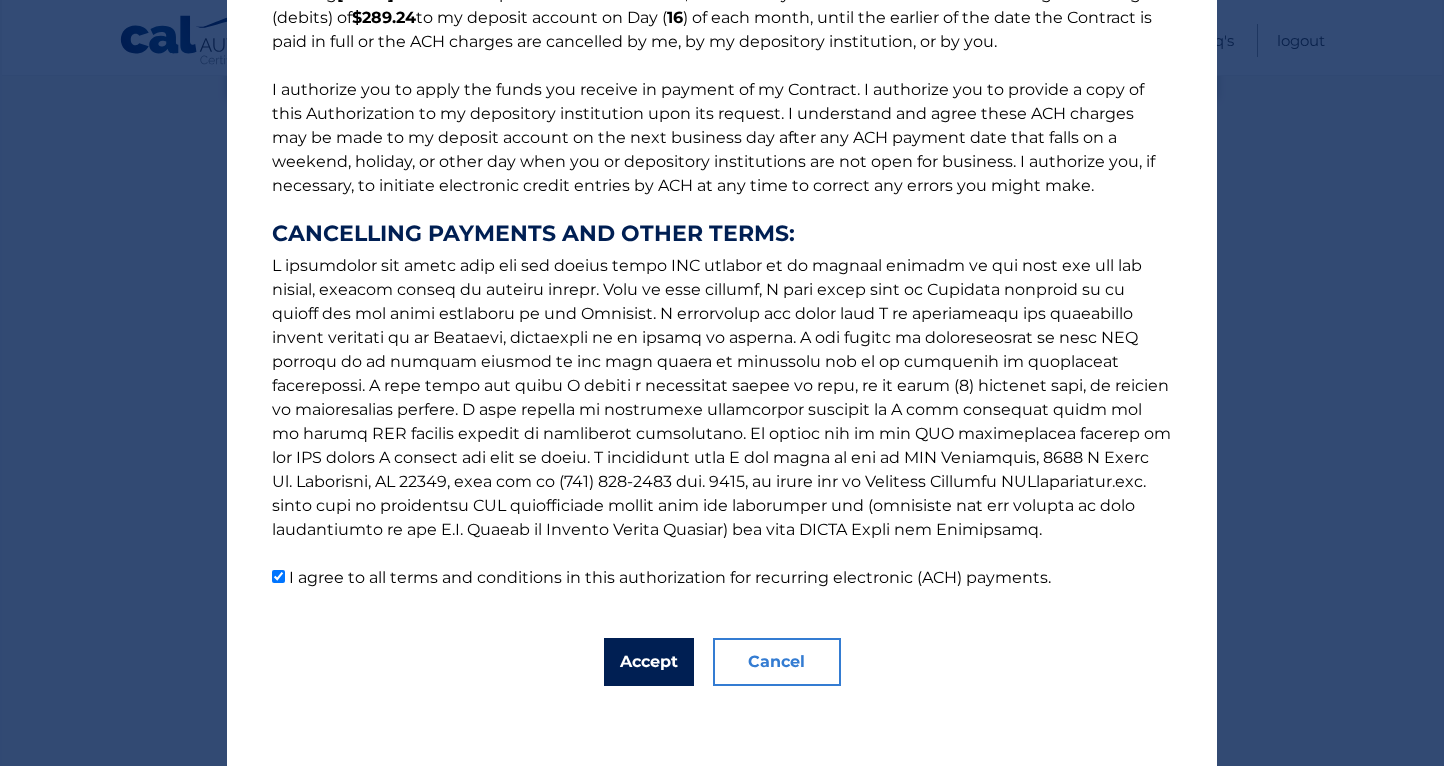 click on "Accept" at bounding box center [649, 662] 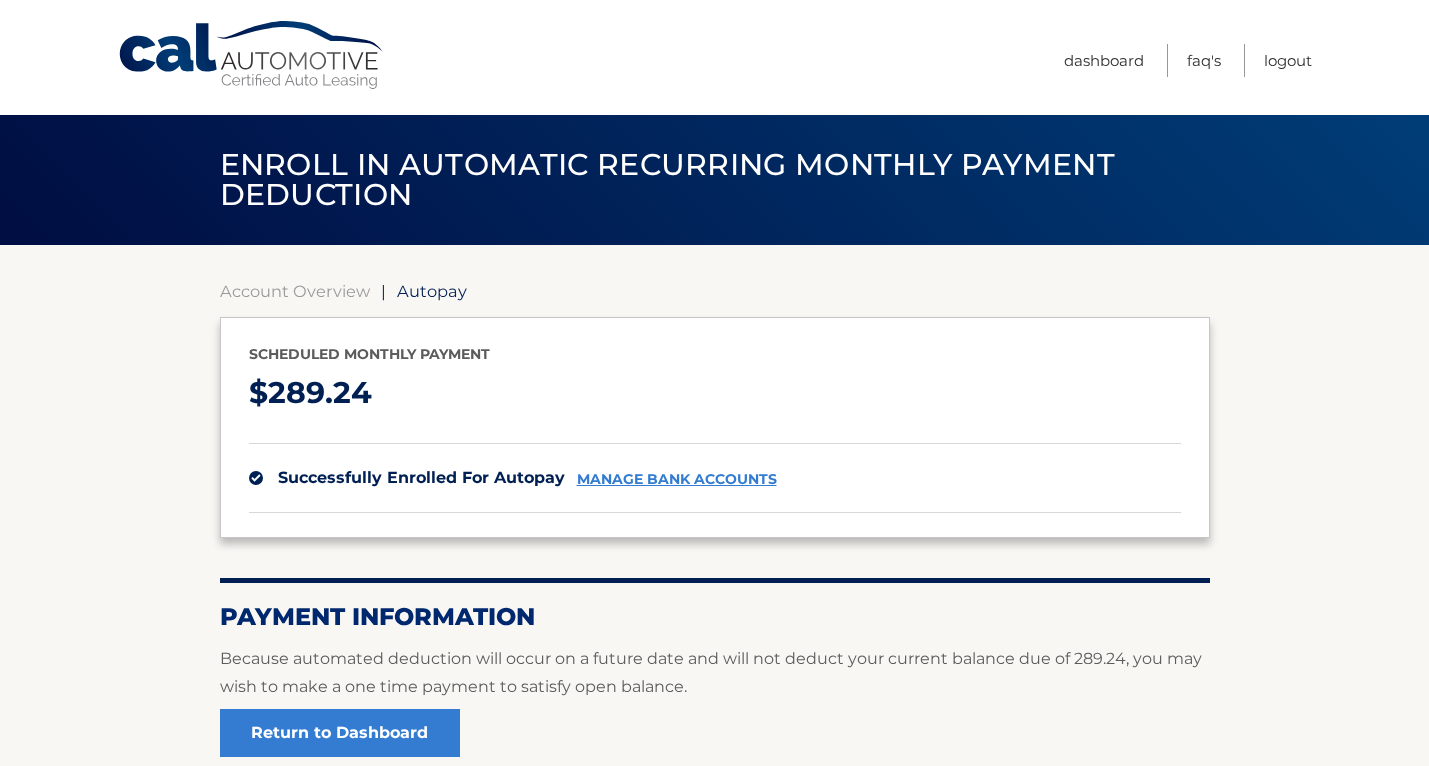 scroll, scrollTop: 0, scrollLeft: 0, axis: both 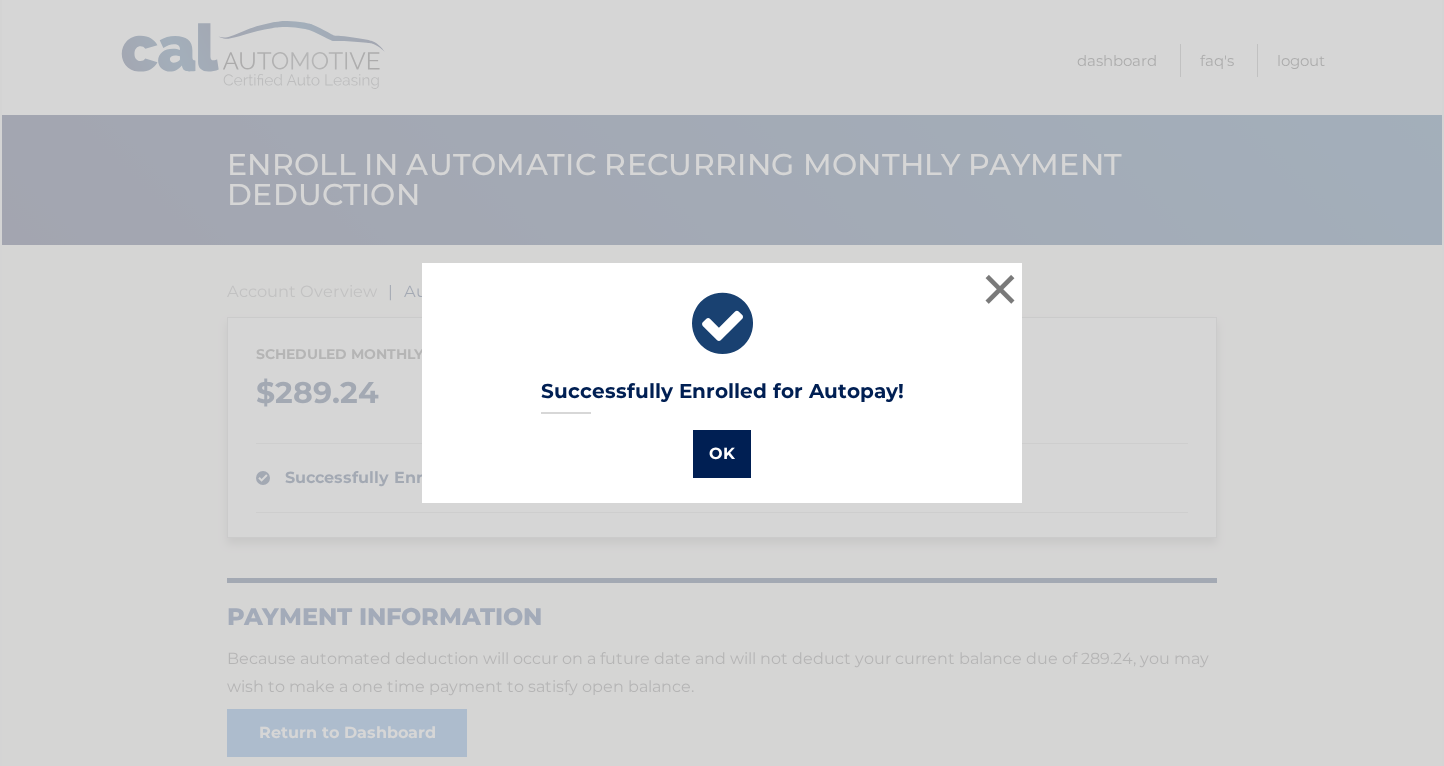 click on "OK" at bounding box center [722, 454] 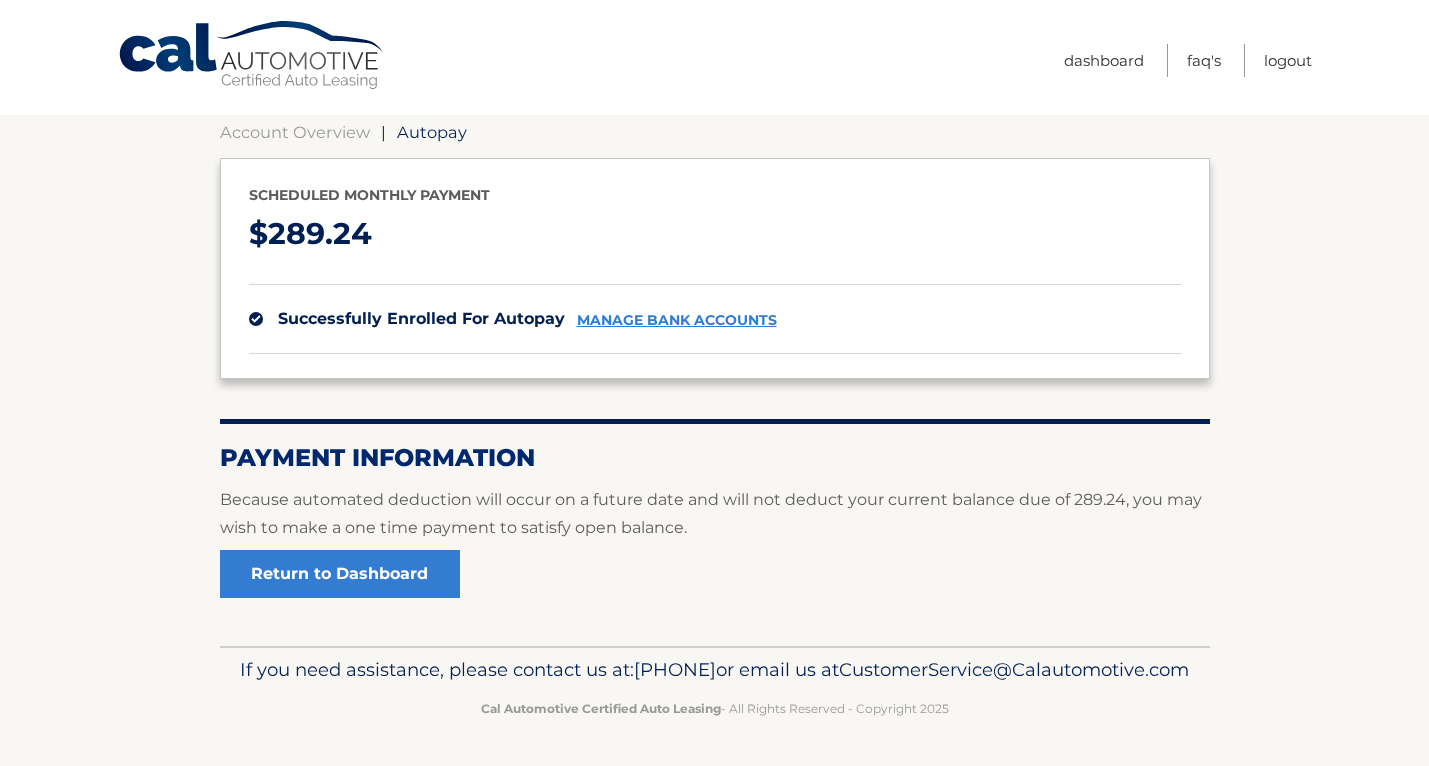 scroll, scrollTop: 293, scrollLeft: 0, axis: vertical 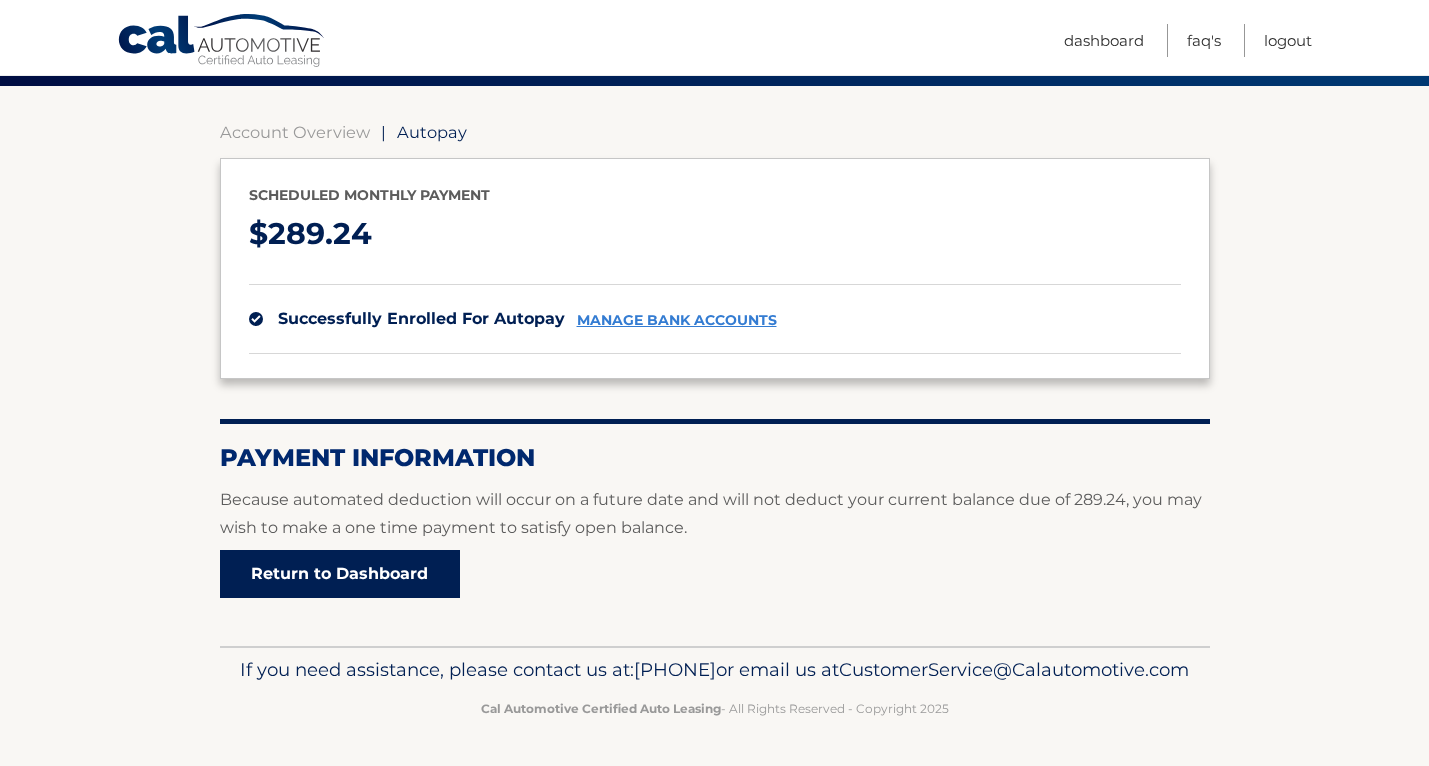 click on "Return to Dashboard" at bounding box center [340, 574] 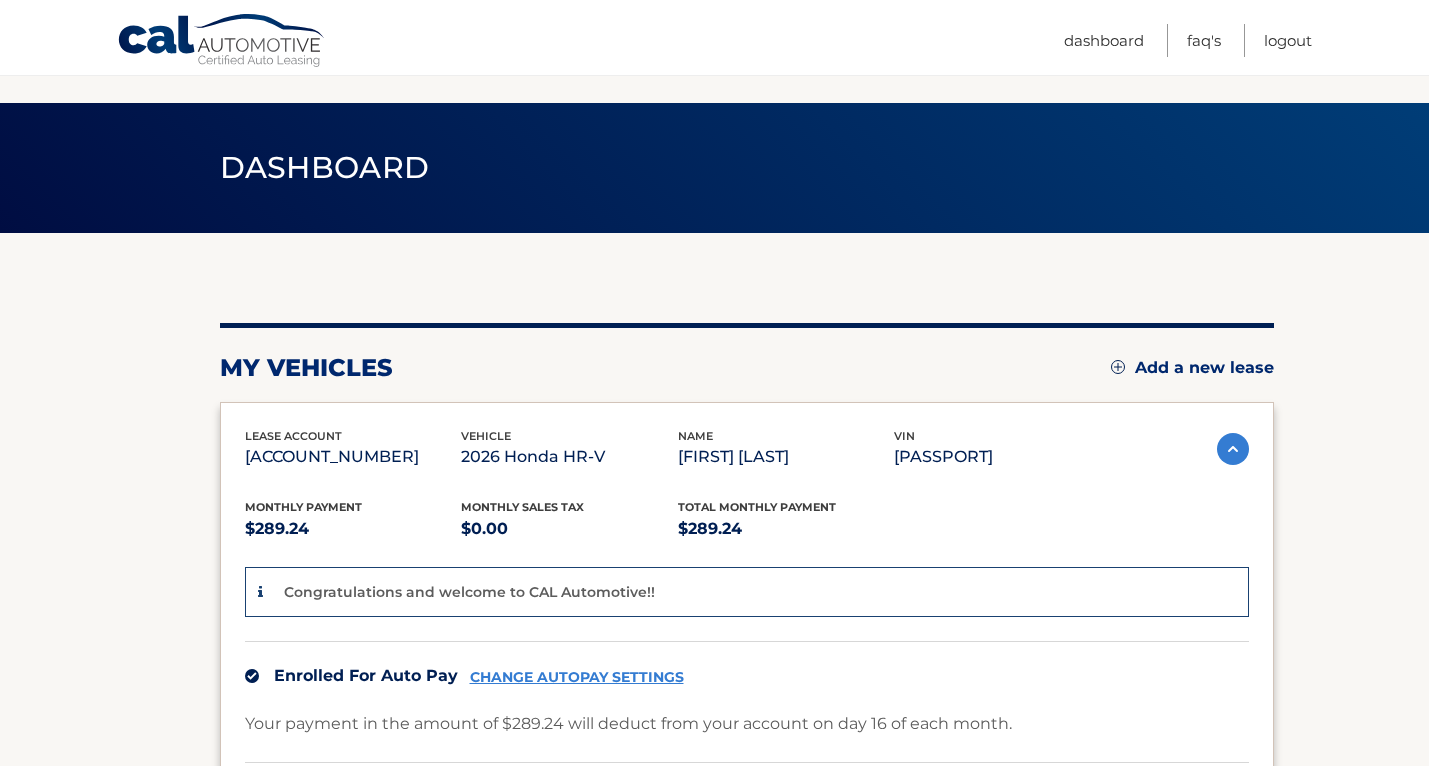 scroll, scrollTop: 0, scrollLeft: 0, axis: both 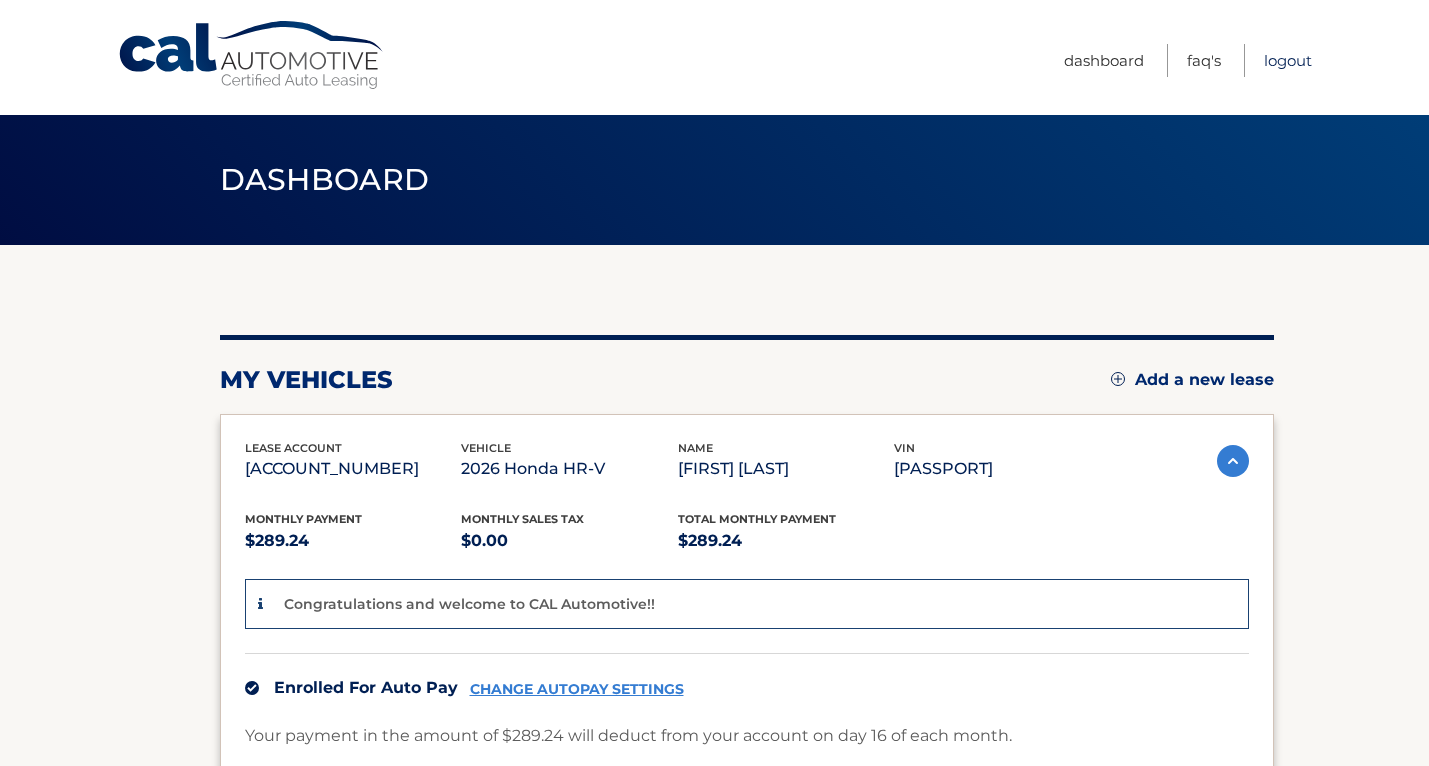 click on "Logout" at bounding box center [1288, 60] 